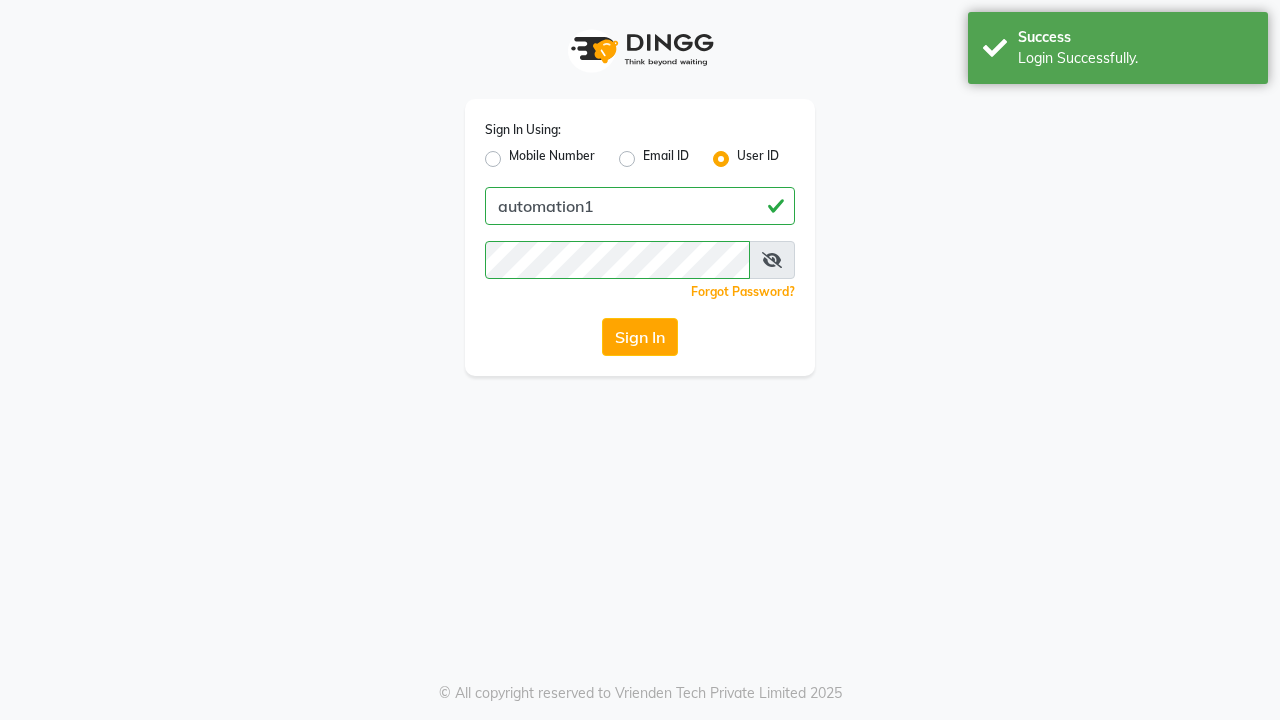 scroll, scrollTop: 0, scrollLeft: 0, axis: both 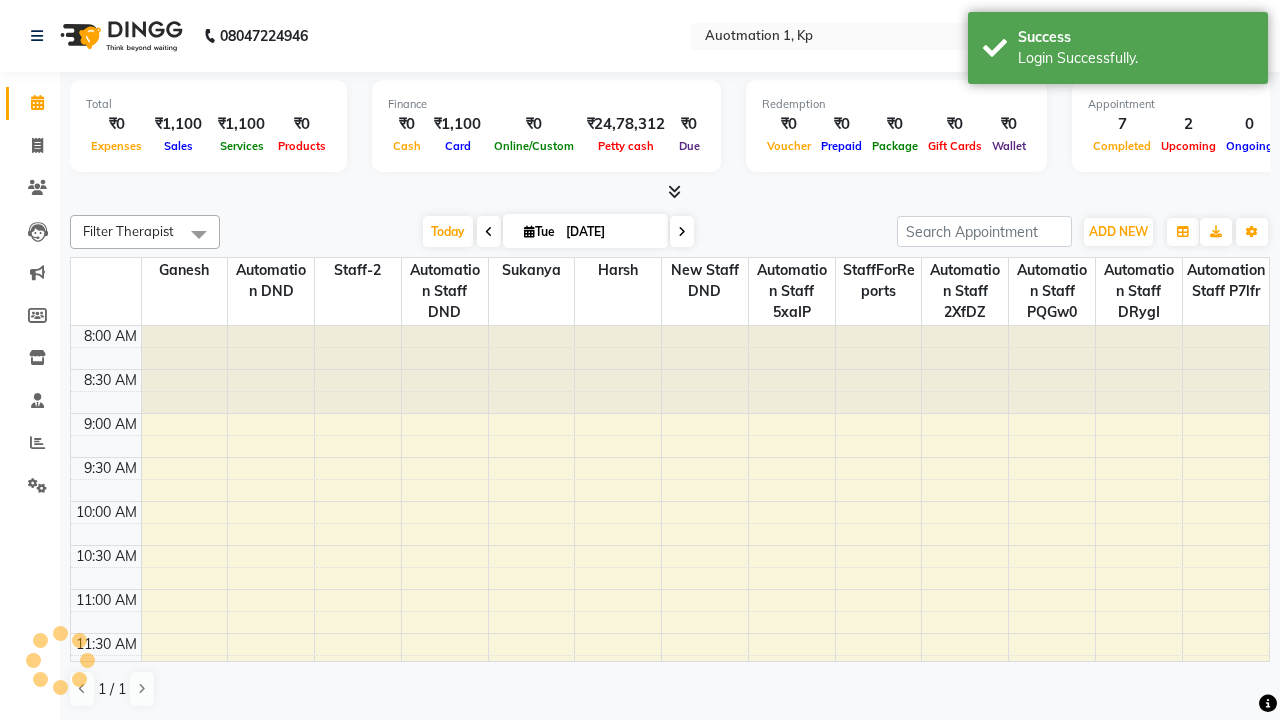 select on "en" 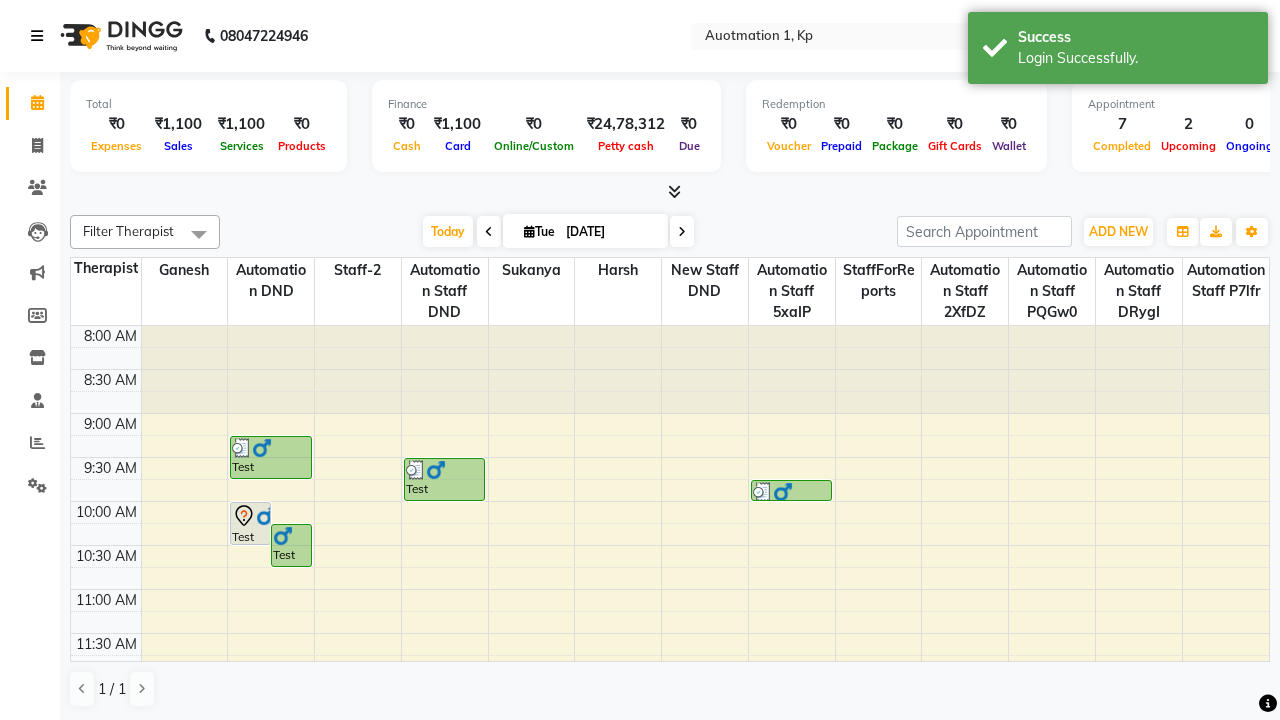 click at bounding box center [37, 36] 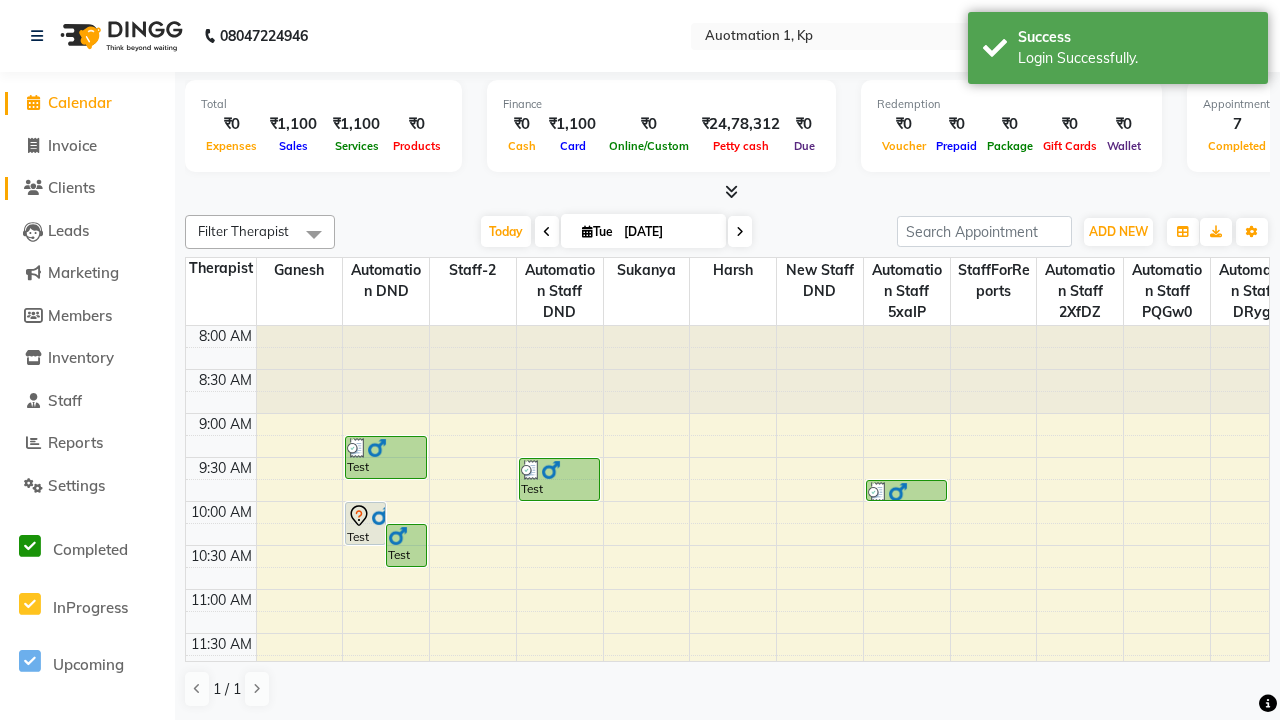 click on "Clients" 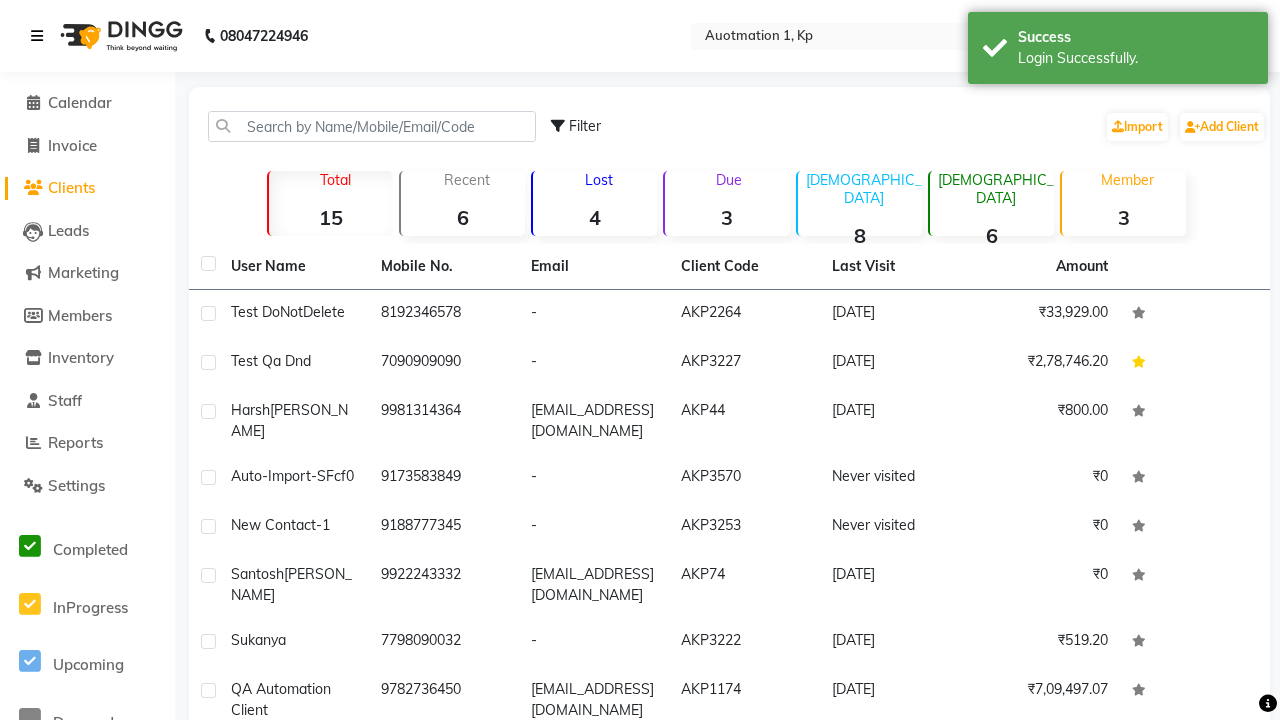 click at bounding box center [37, 36] 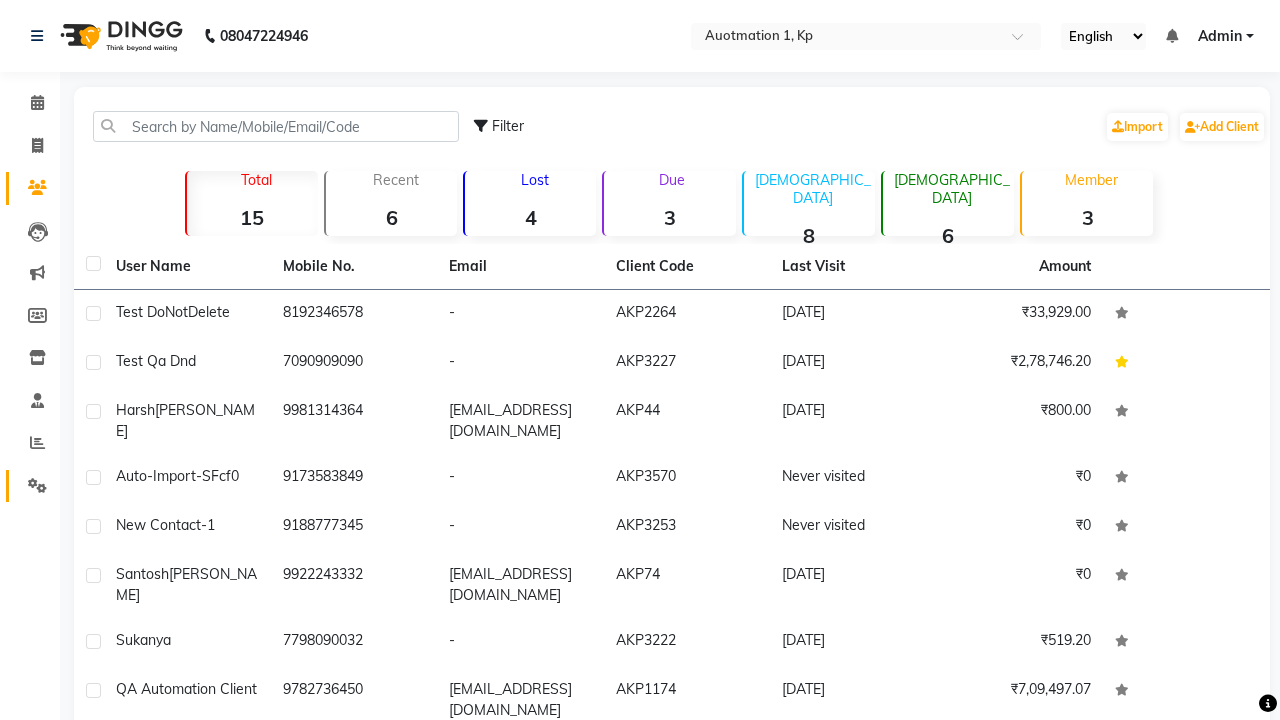 click 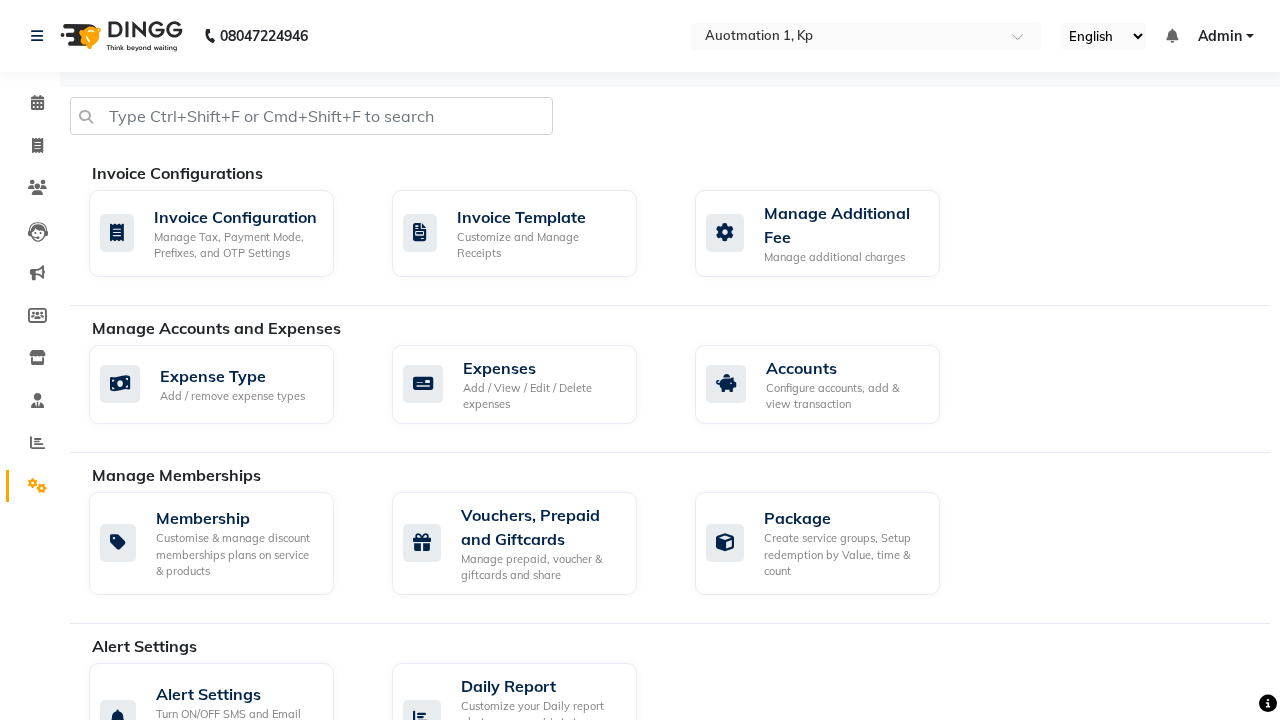 click on "Manage reset opening cash, change password." 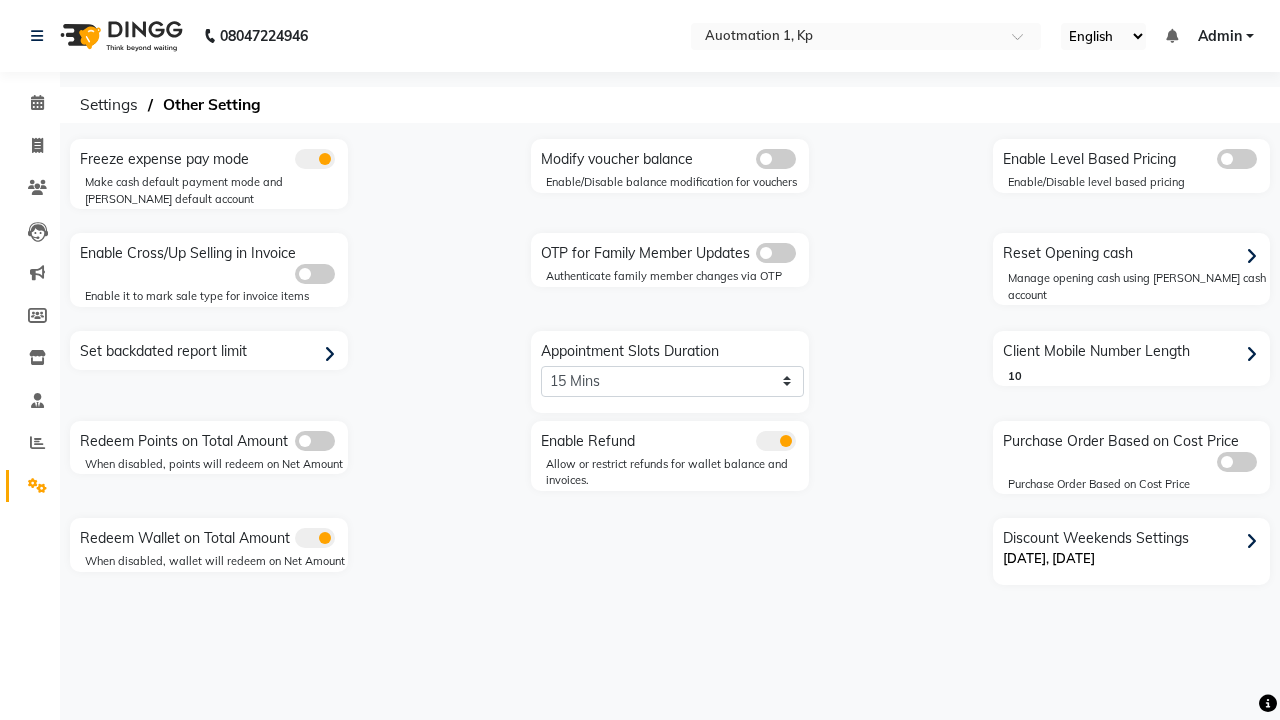 click 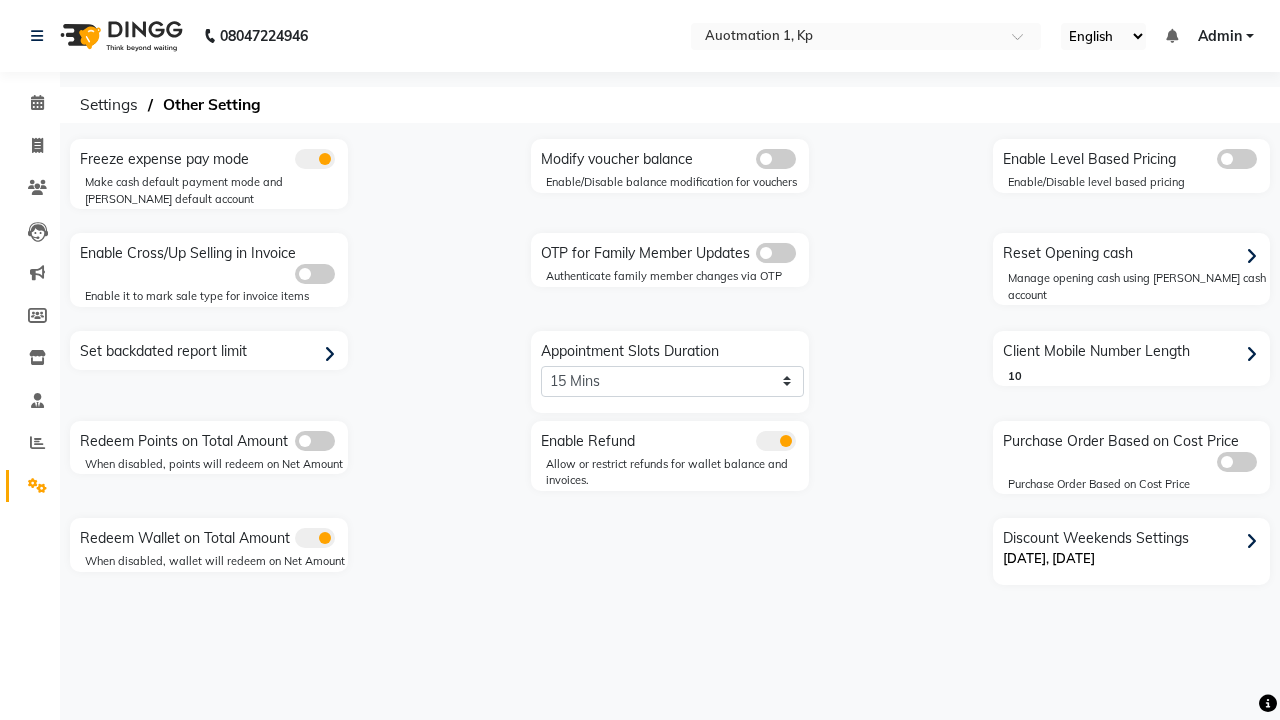 click 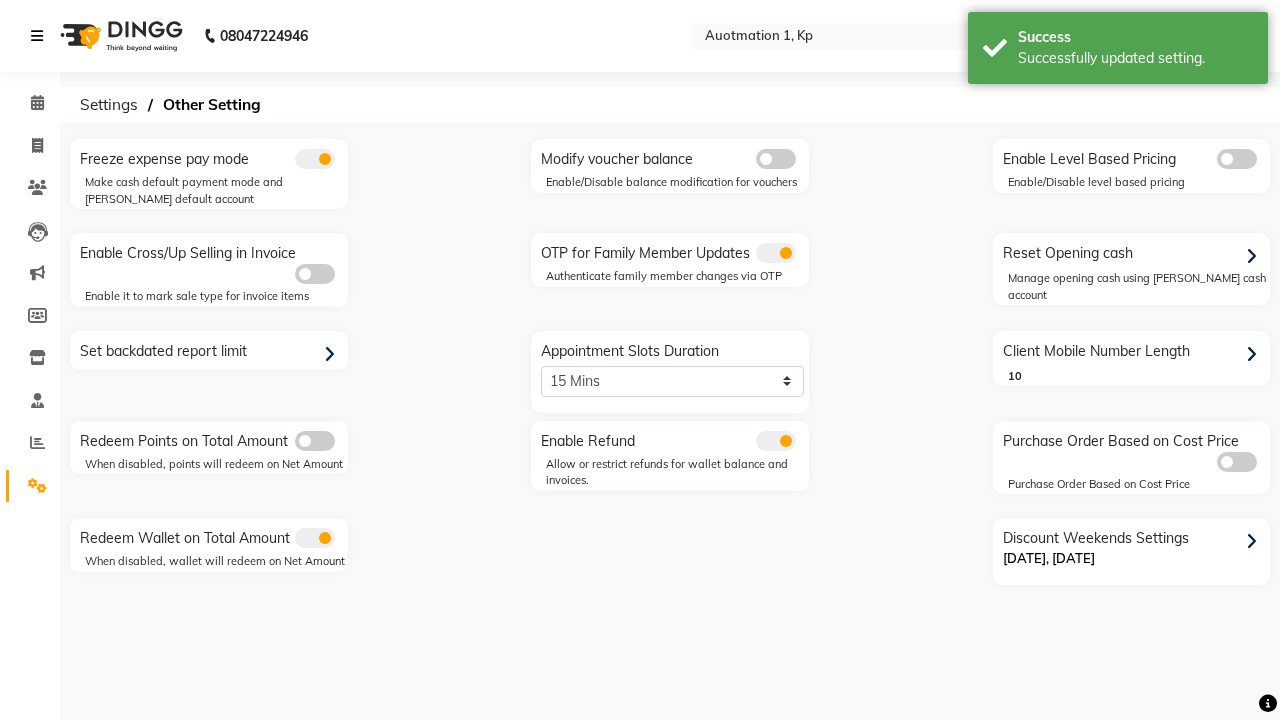 click at bounding box center (37, 36) 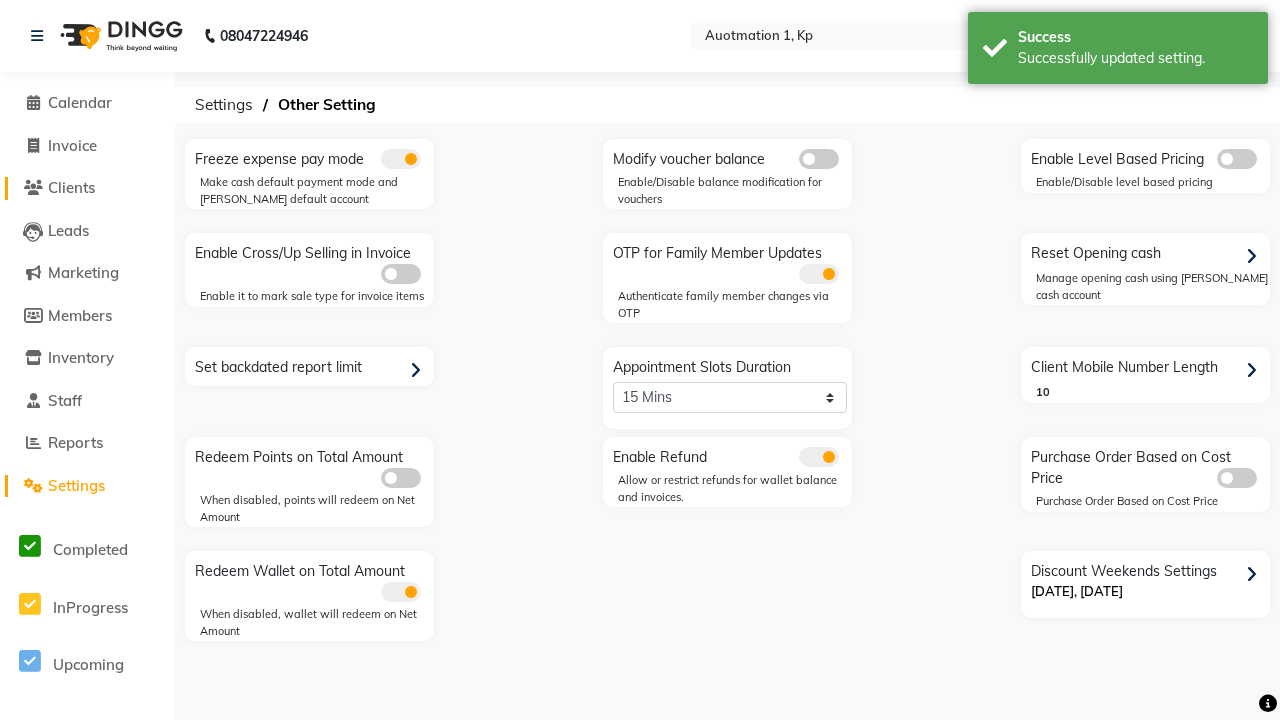 click on "Clients" 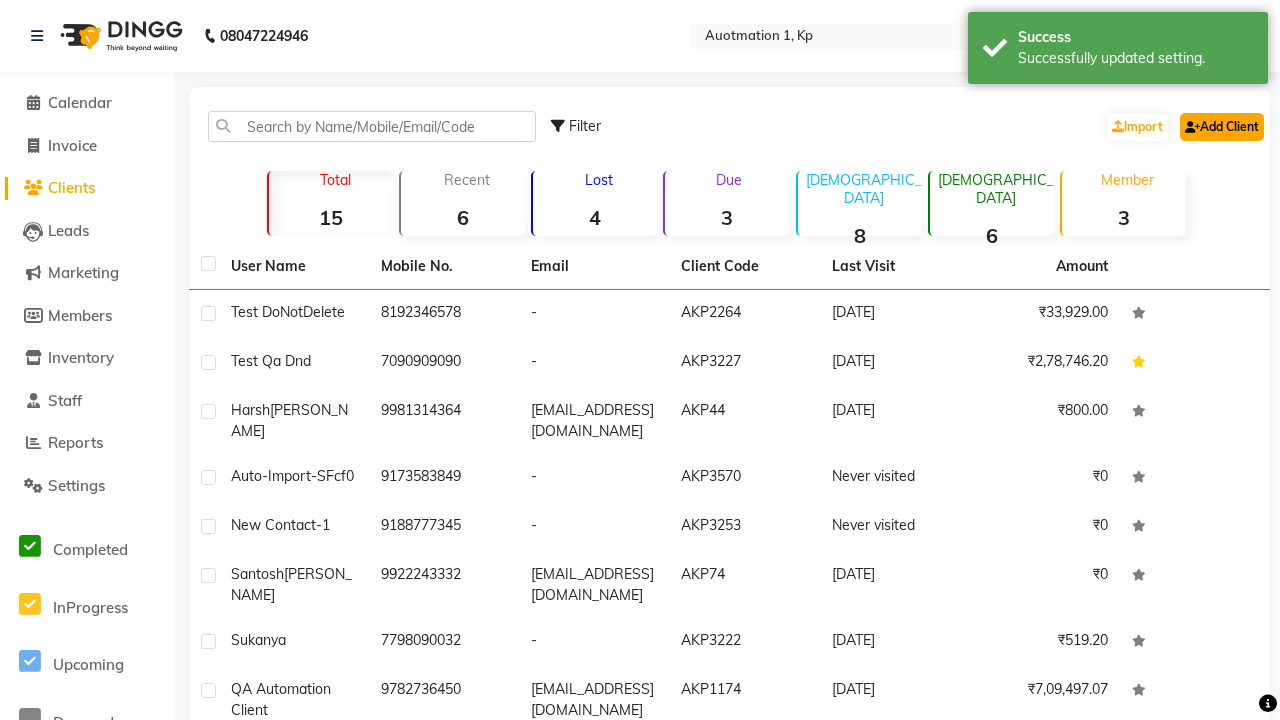 click on "Add Client" 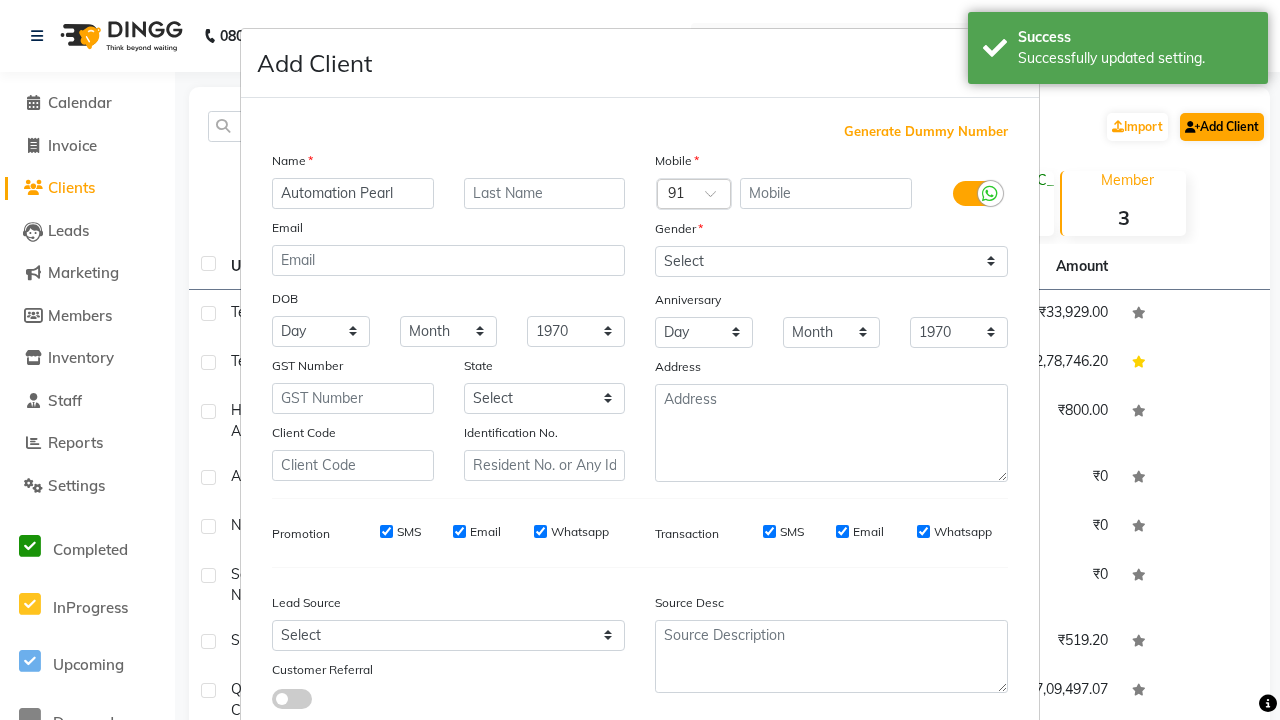 type on "Automation Pearl" 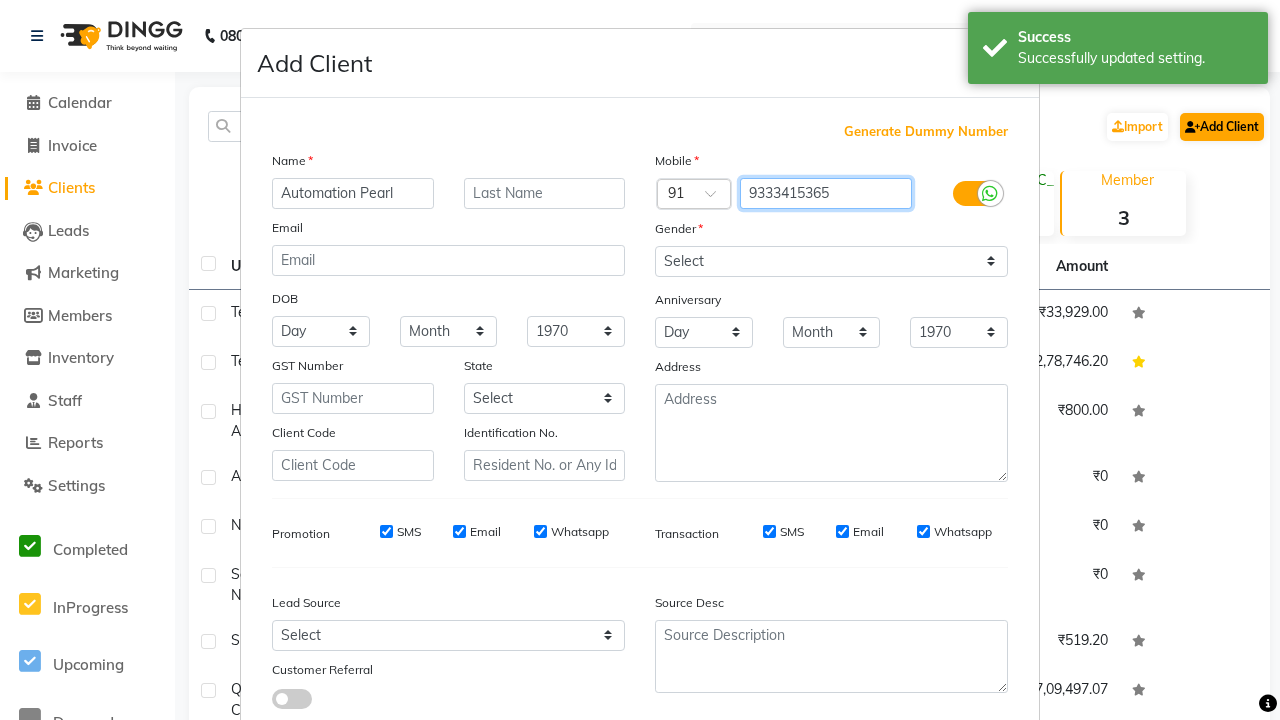 type on "9333415365" 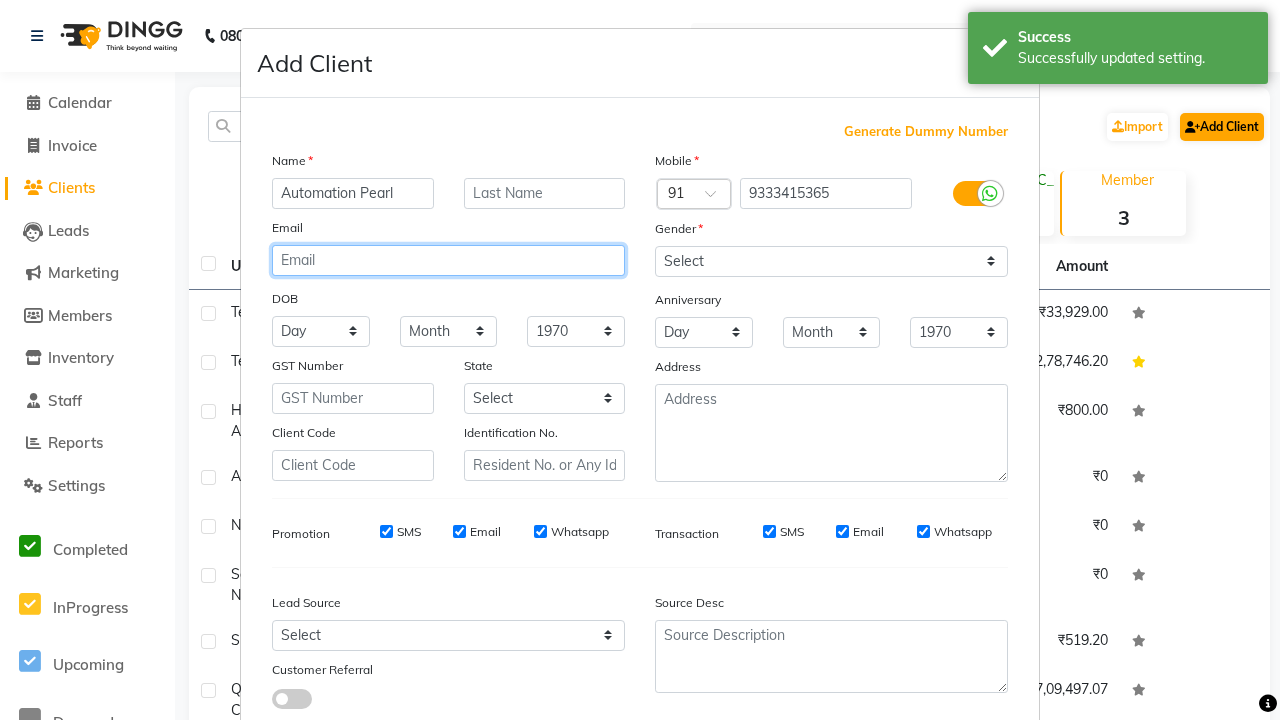 type on "[EMAIL_ADDRESS][PERSON_NAME][DOMAIN_NAME]" 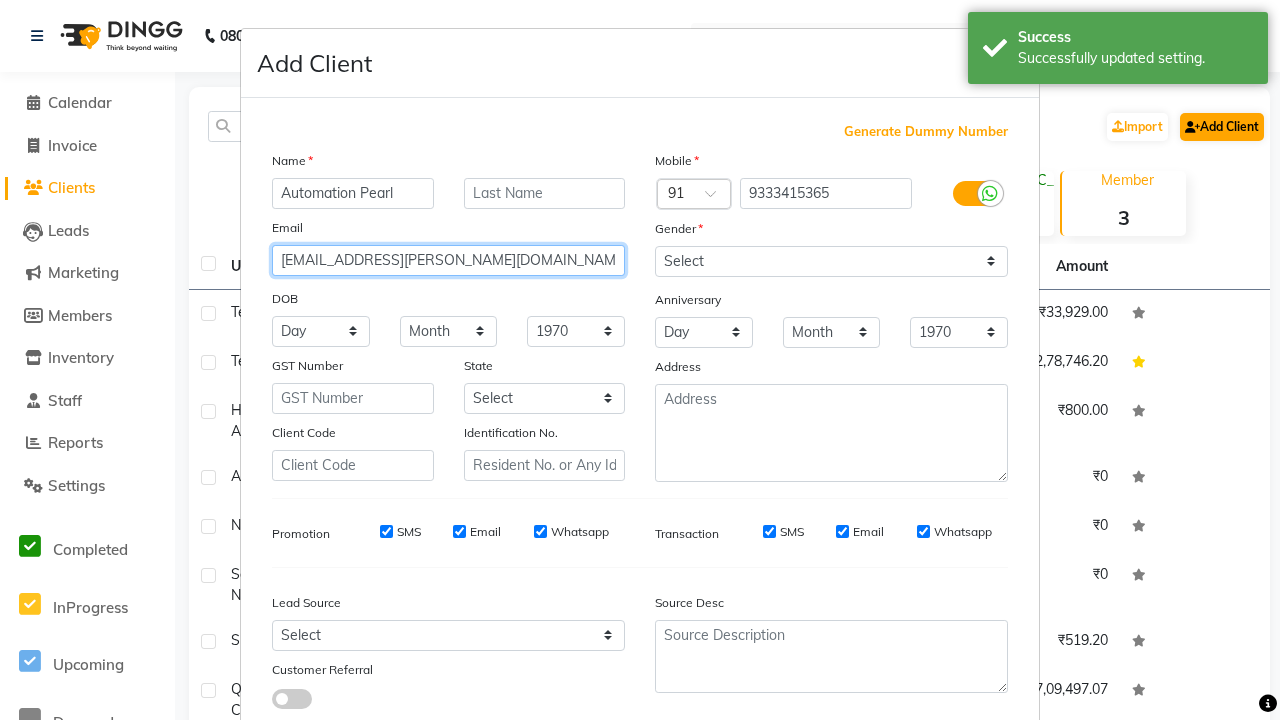 select on "[DEMOGRAPHIC_DATA]" 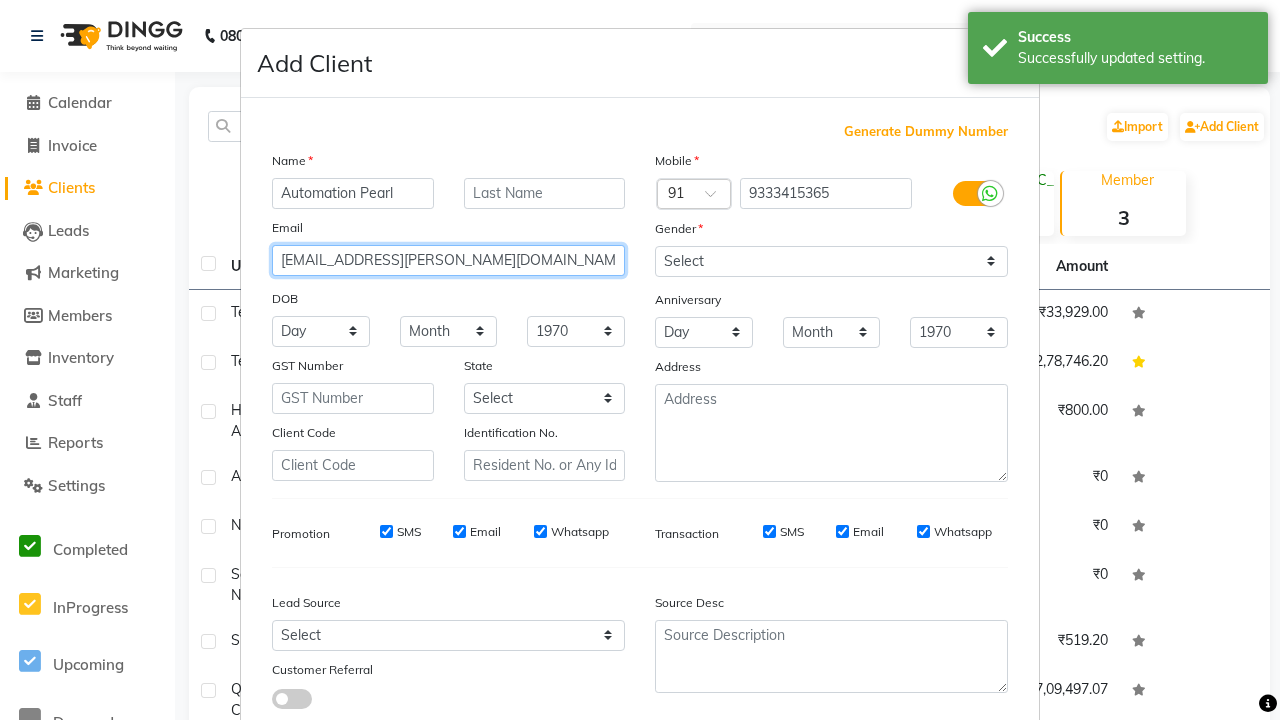 type on "[EMAIL_ADDRESS][PERSON_NAME][DOMAIN_NAME]" 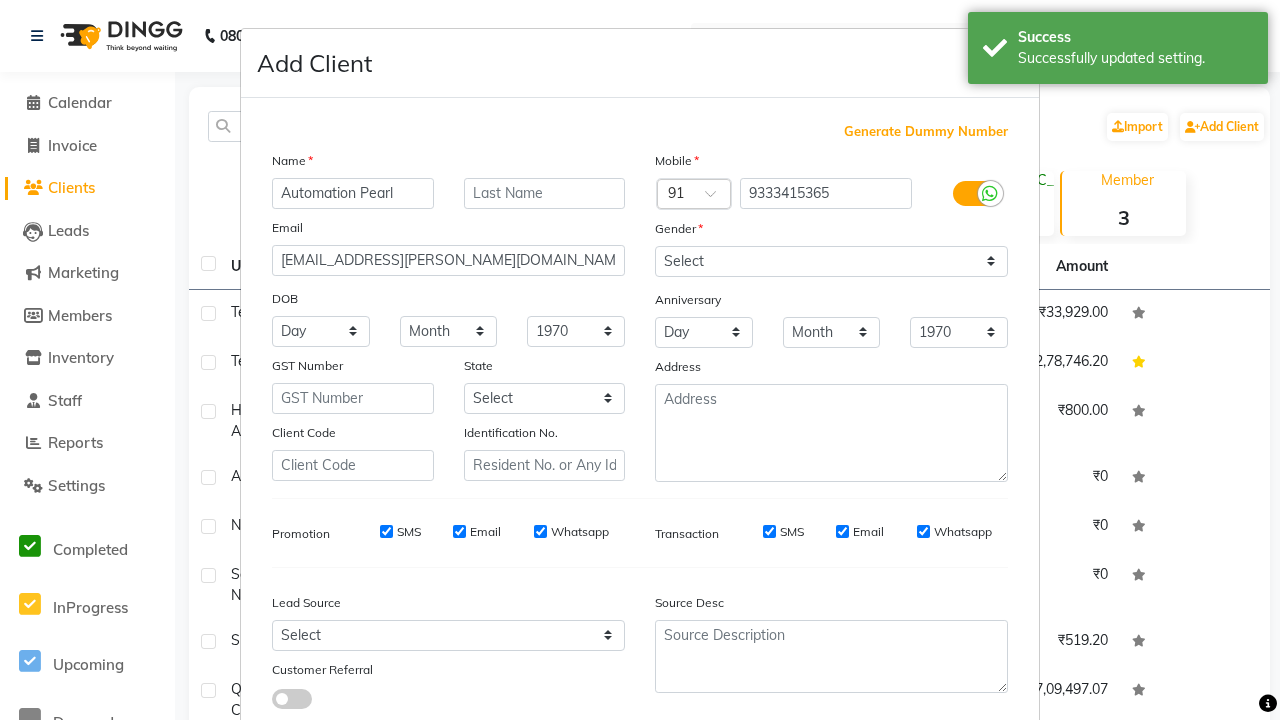 click on "Add" at bounding box center (906, 781) 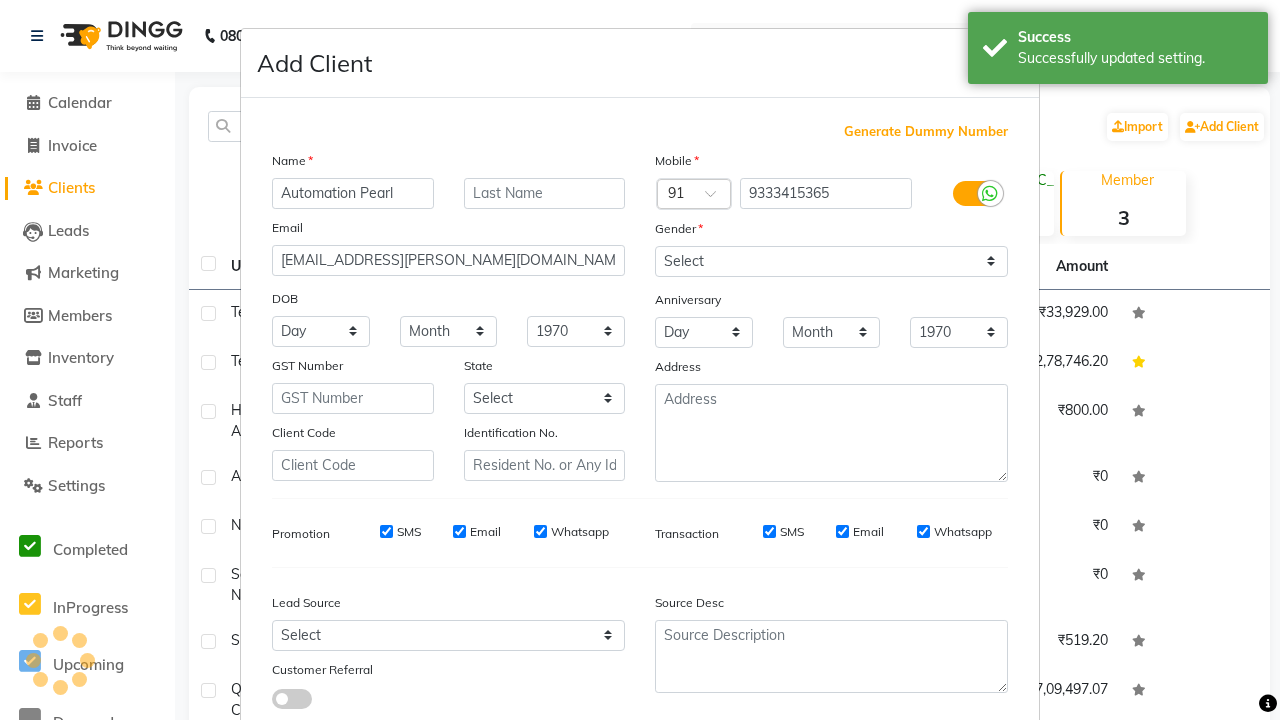 scroll, scrollTop: 129, scrollLeft: 0, axis: vertical 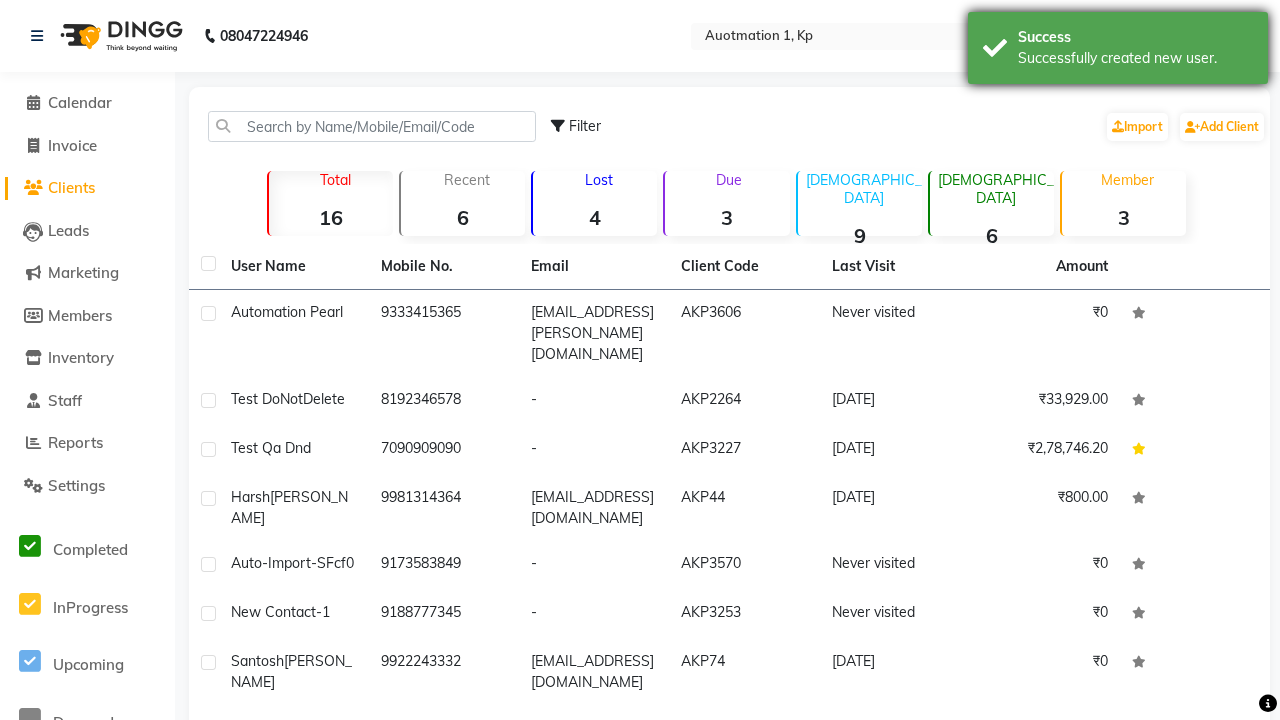 click on "Successfully created new user." at bounding box center (1135, 58) 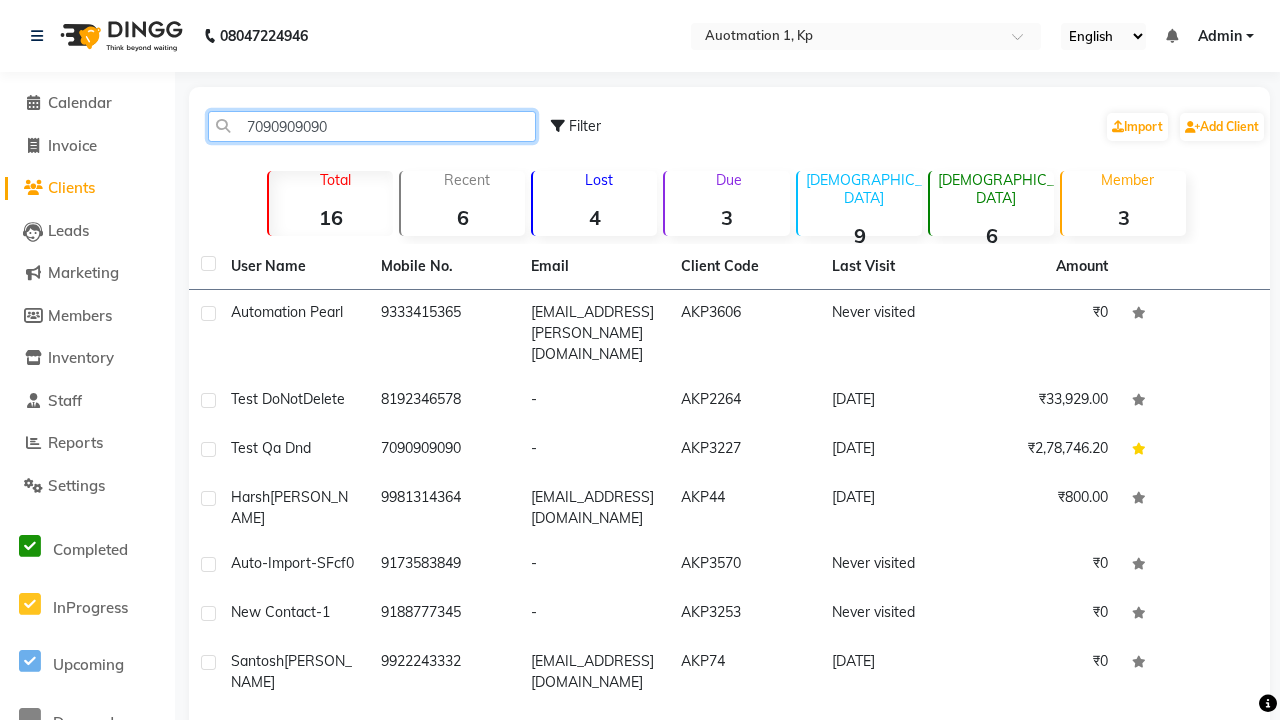 type on "7090909090" 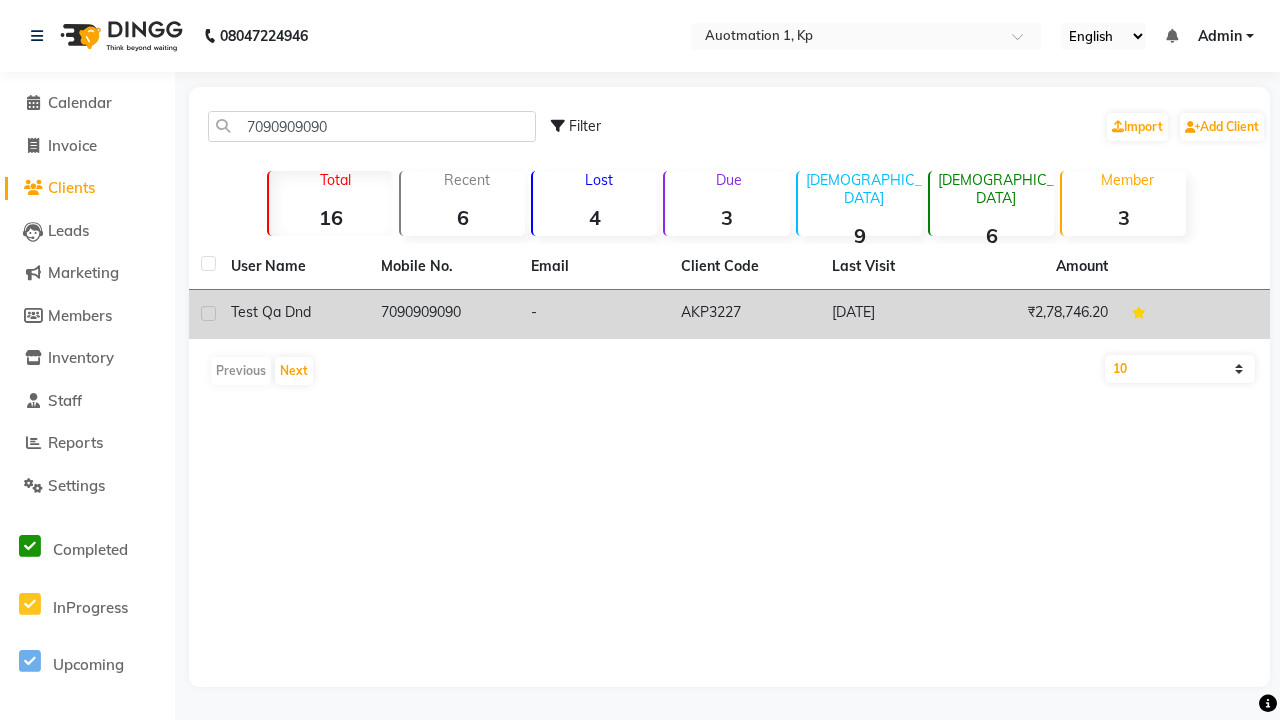 click on "7090909090" 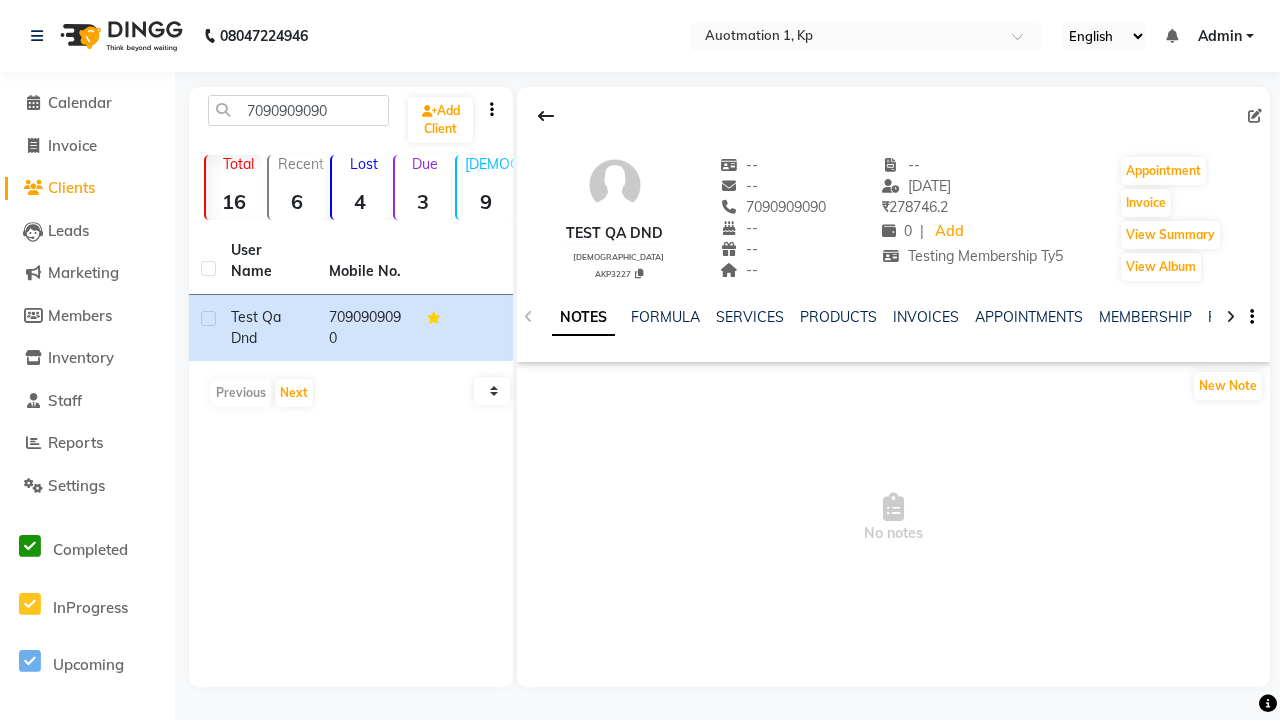 click on "FAMILY" 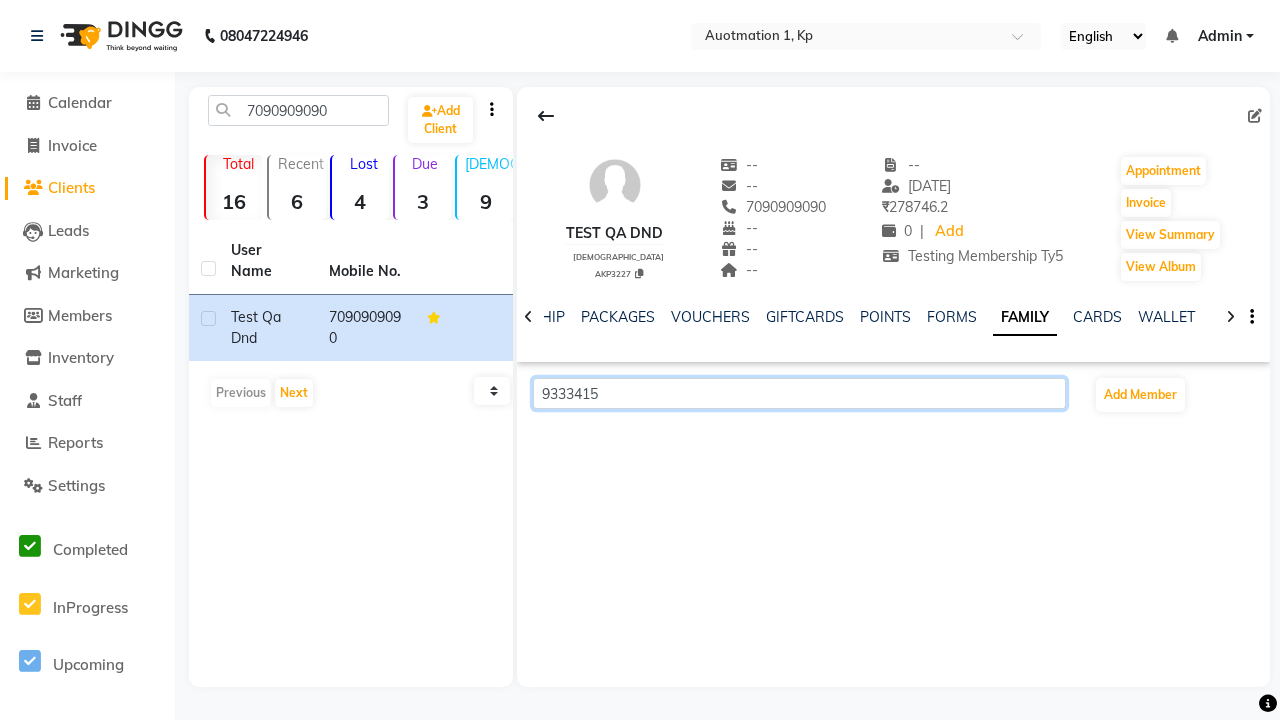 scroll, scrollTop: 0, scrollLeft: 433, axis: horizontal 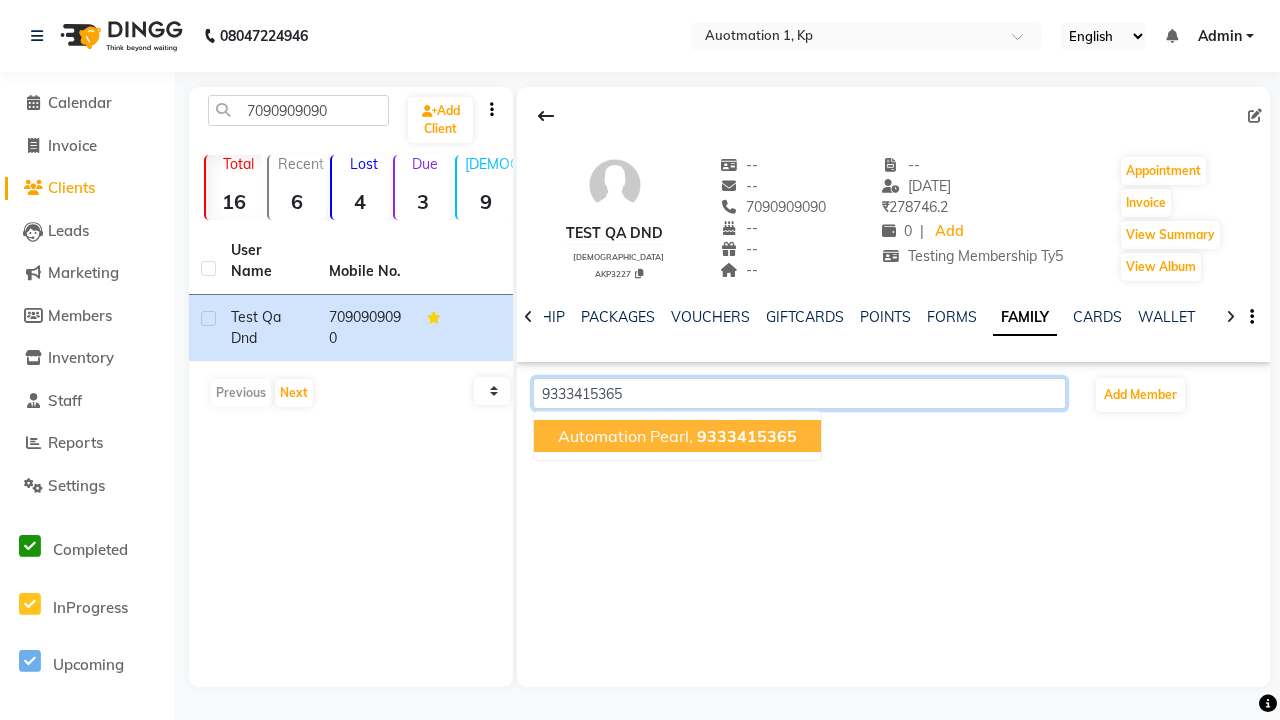 click on "9333415365" 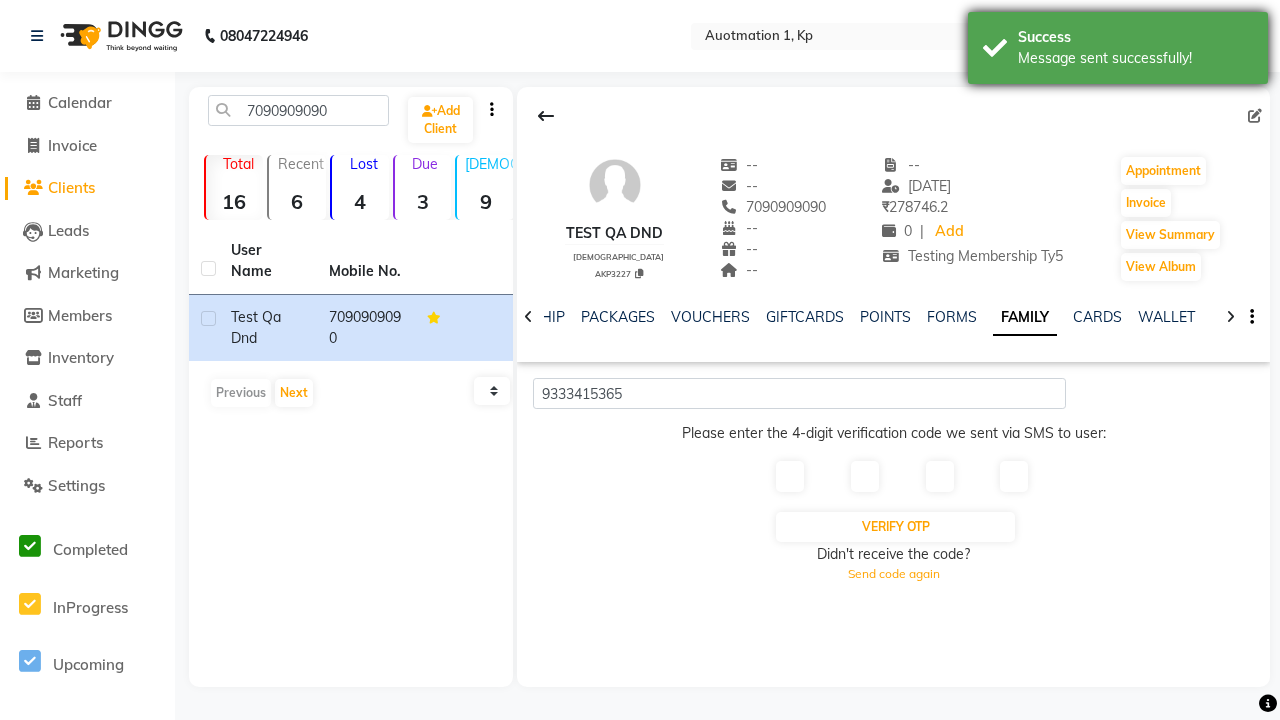 click on "Message sent successfully!" at bounding box center (1135, 58) 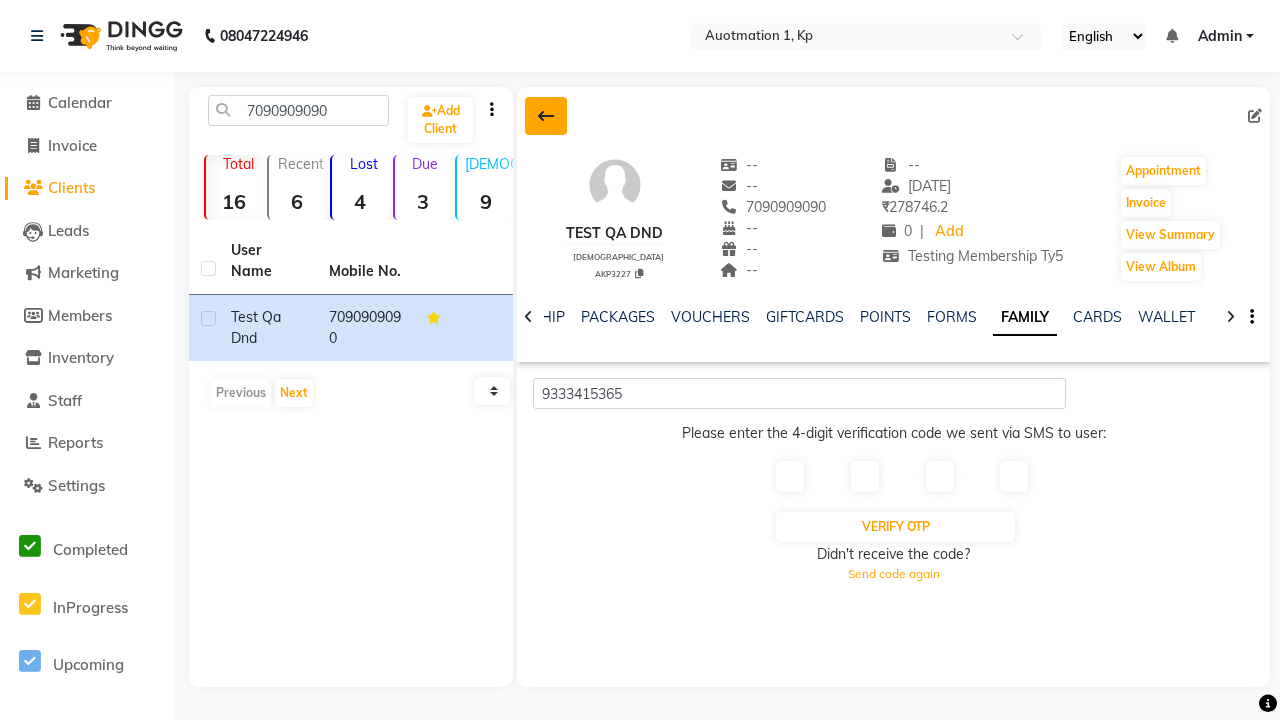 click 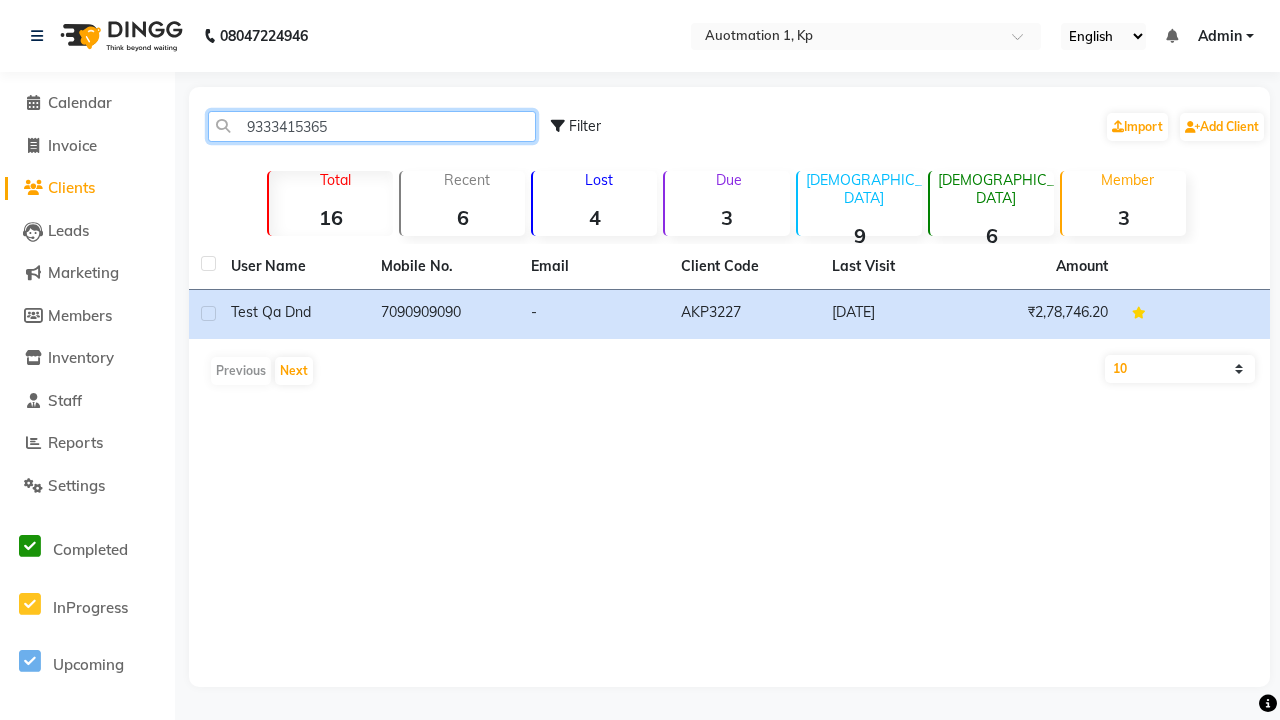 type on "9333415365" 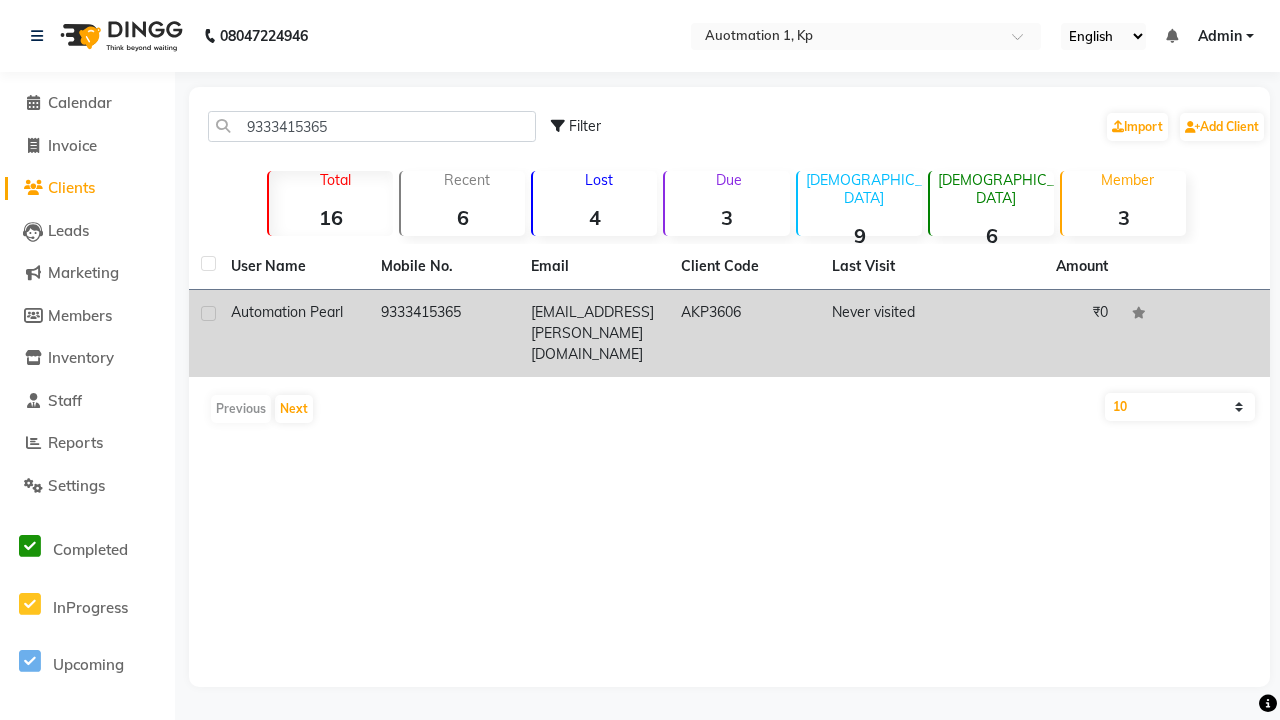 click on "9333415365" 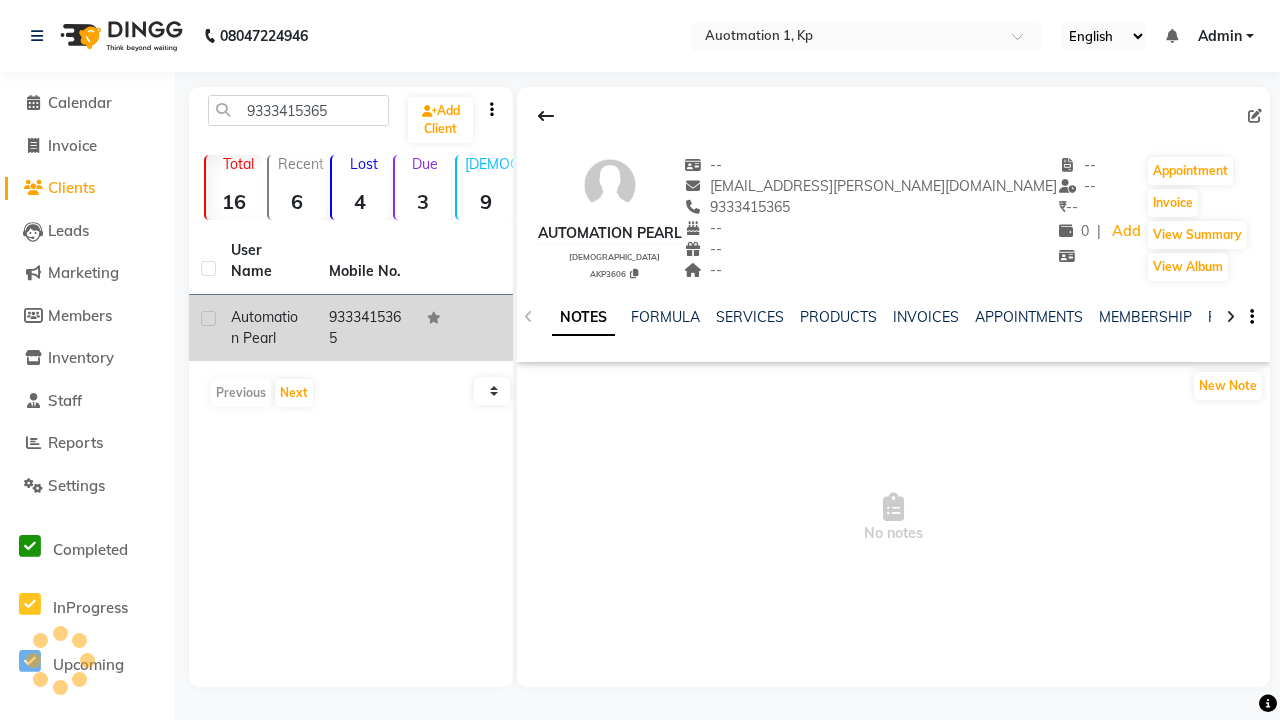click 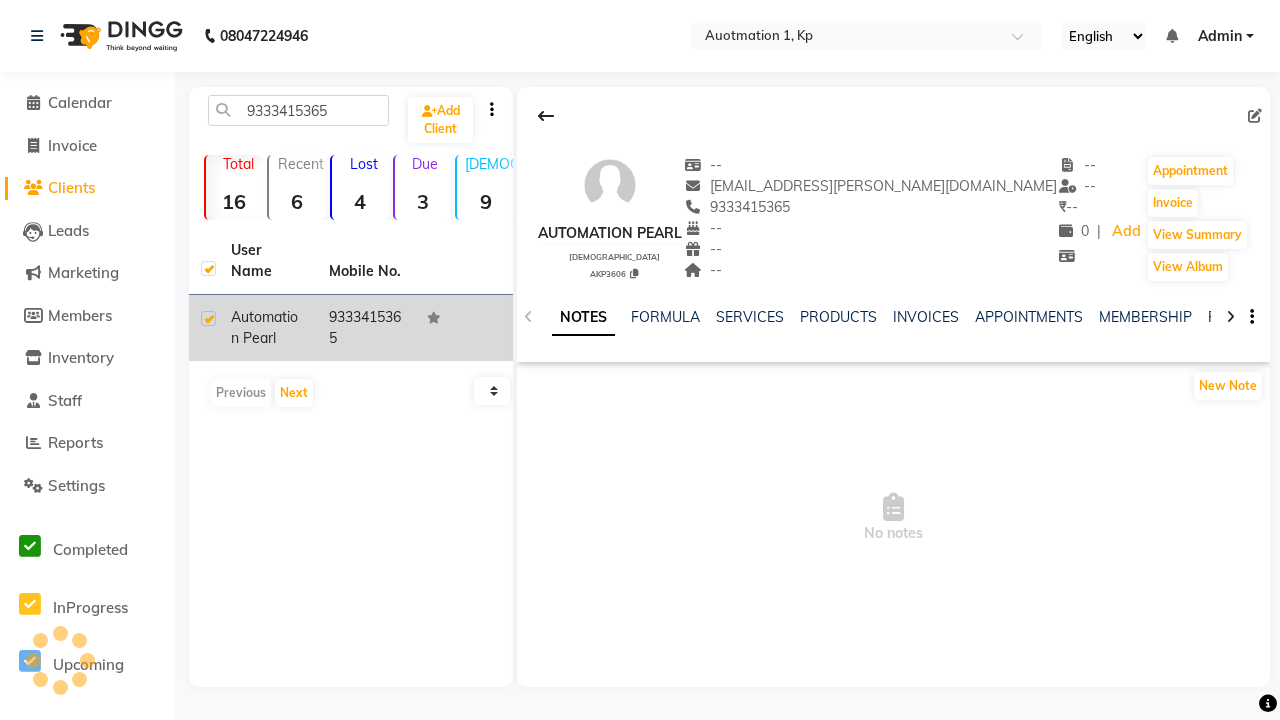 checkbox on "true" 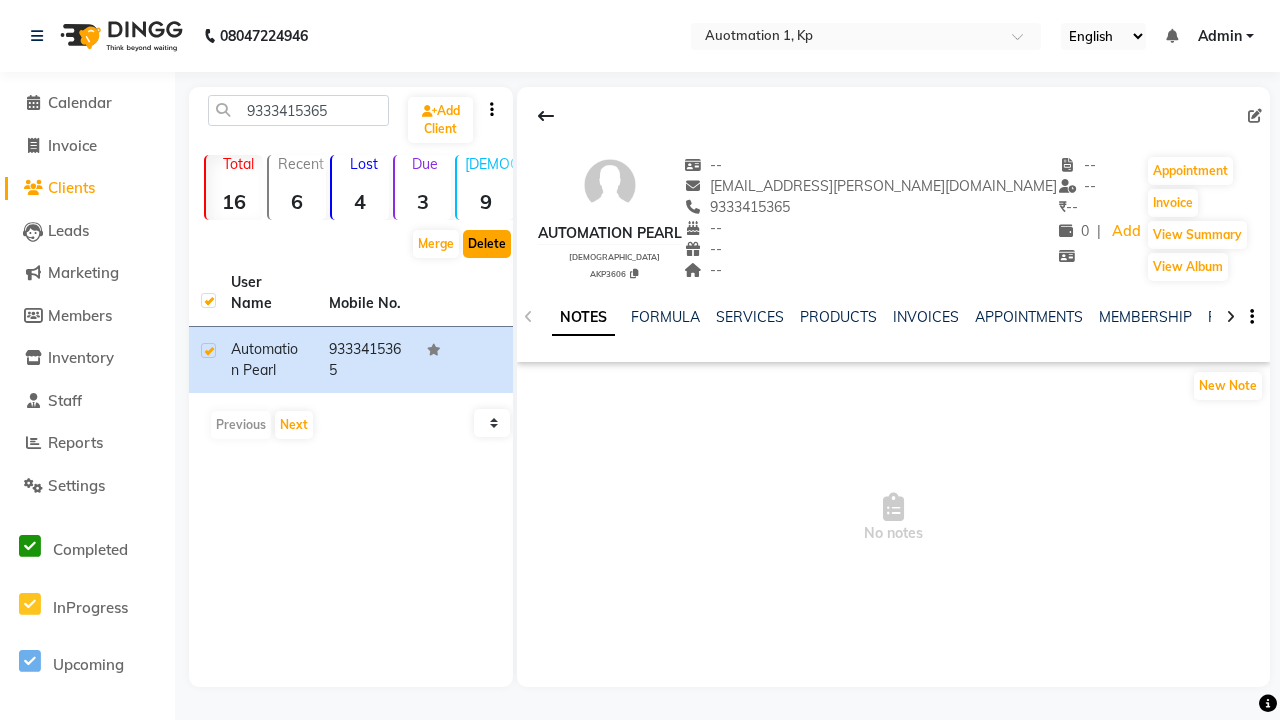 click on "Delete" 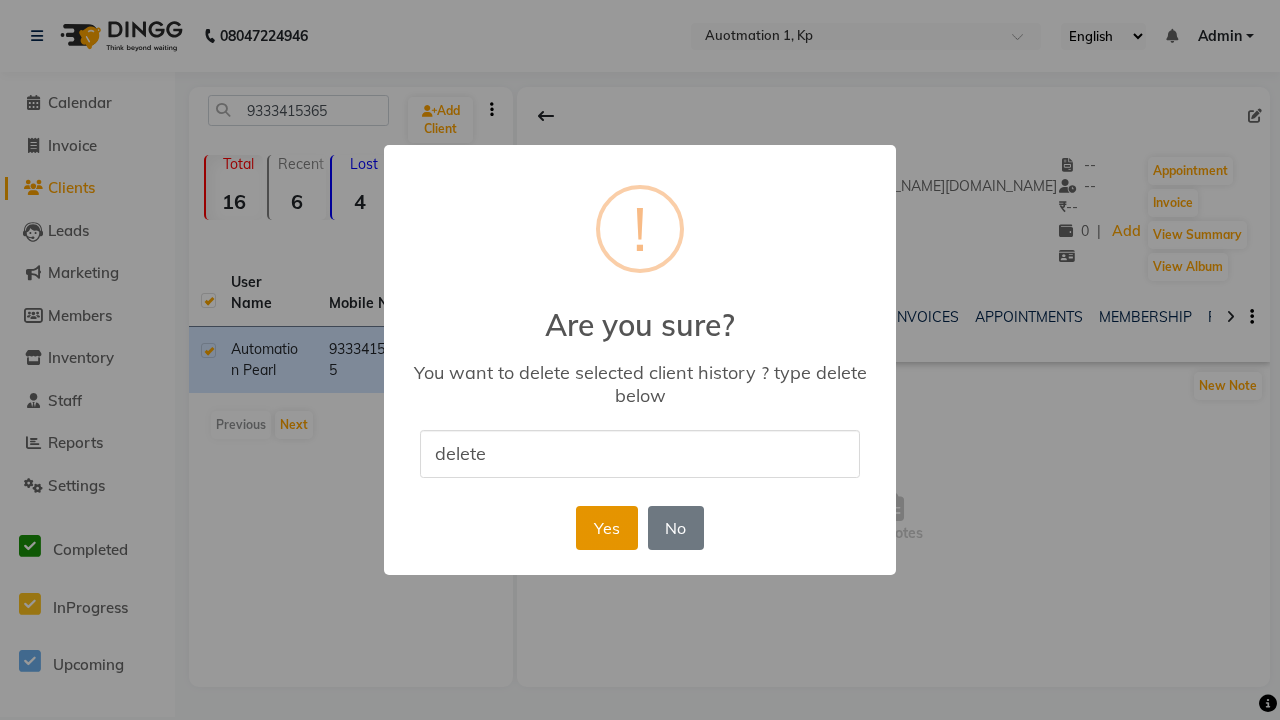 type on "delete" 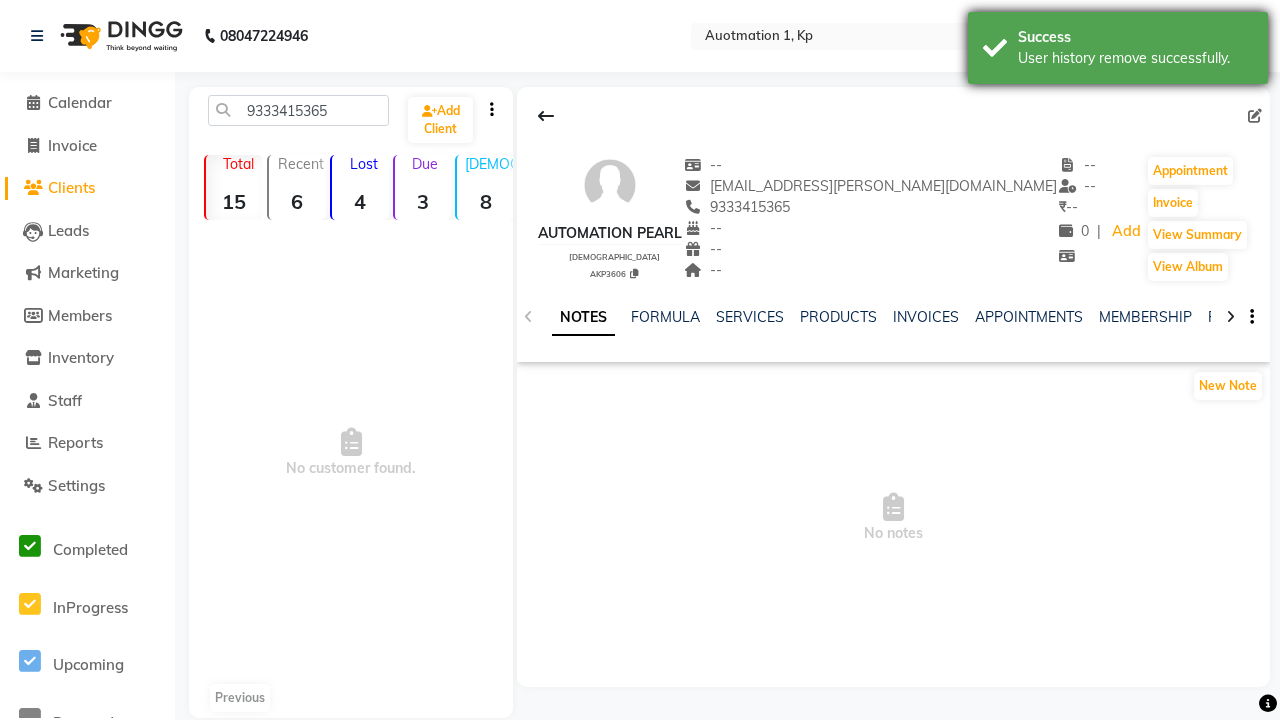 click on "User history remove successfully." at bounding box center [1135, 58] 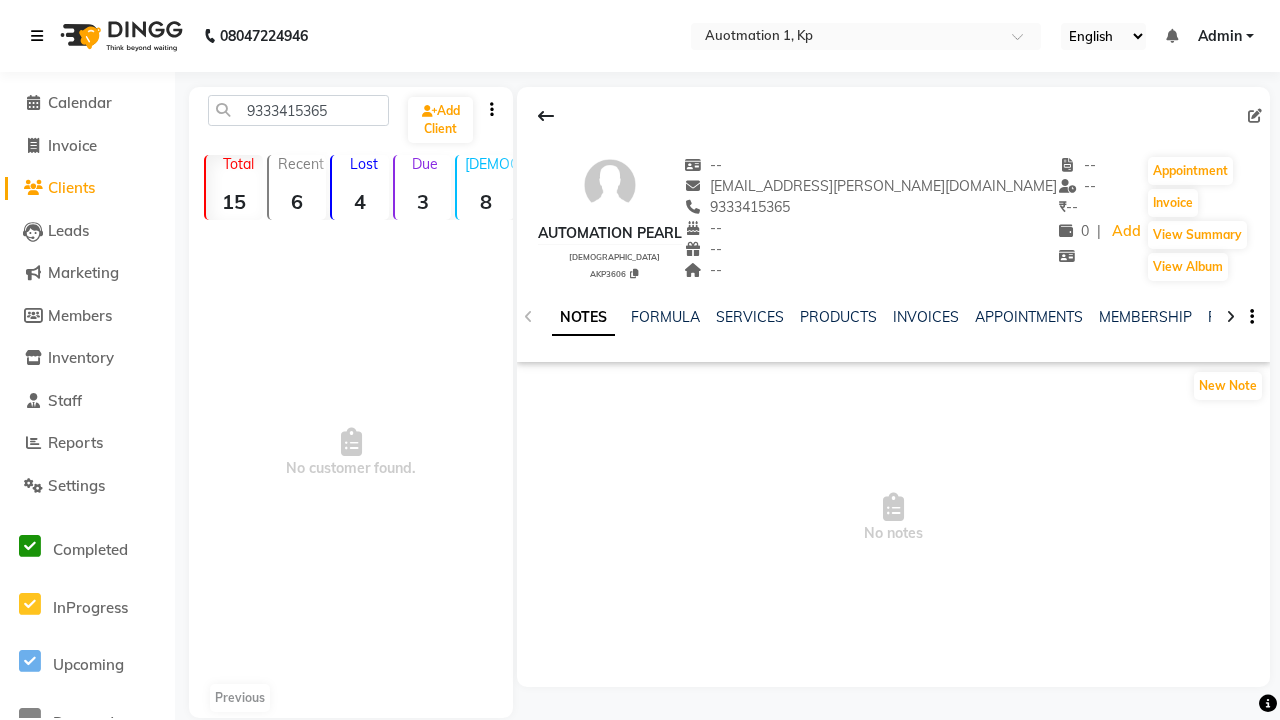 click at bounding box center (37, 36) 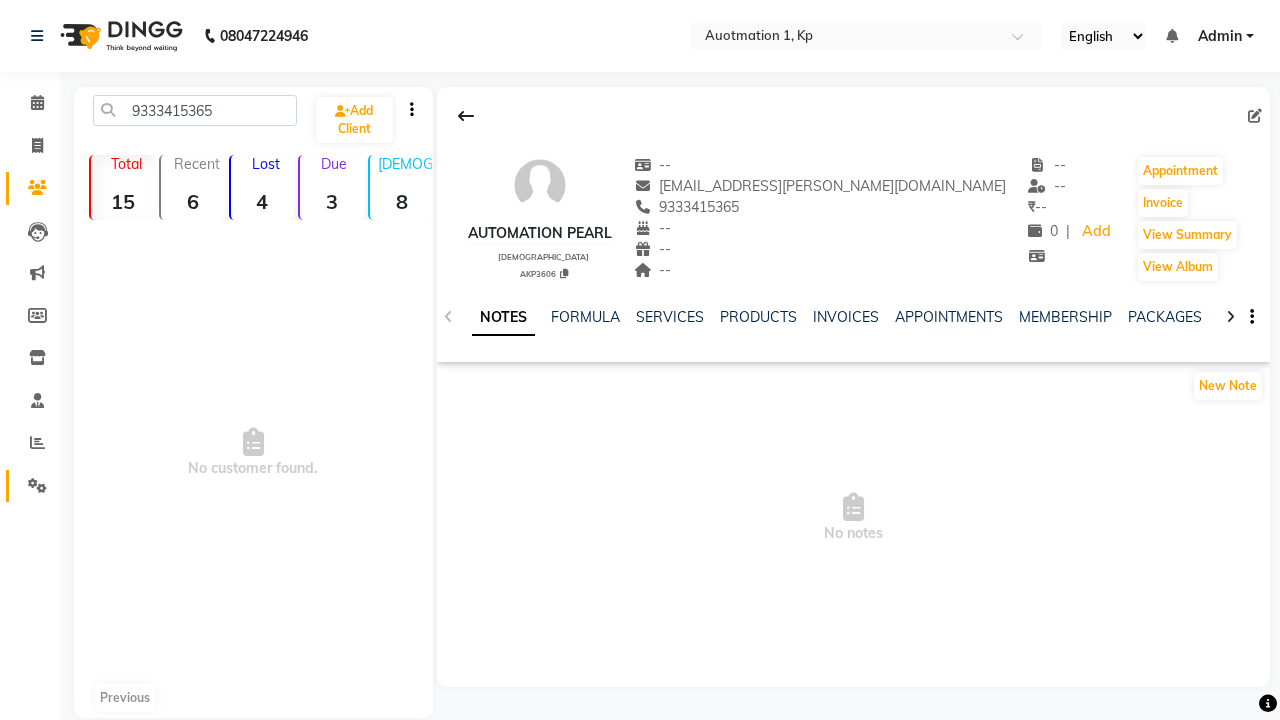 click 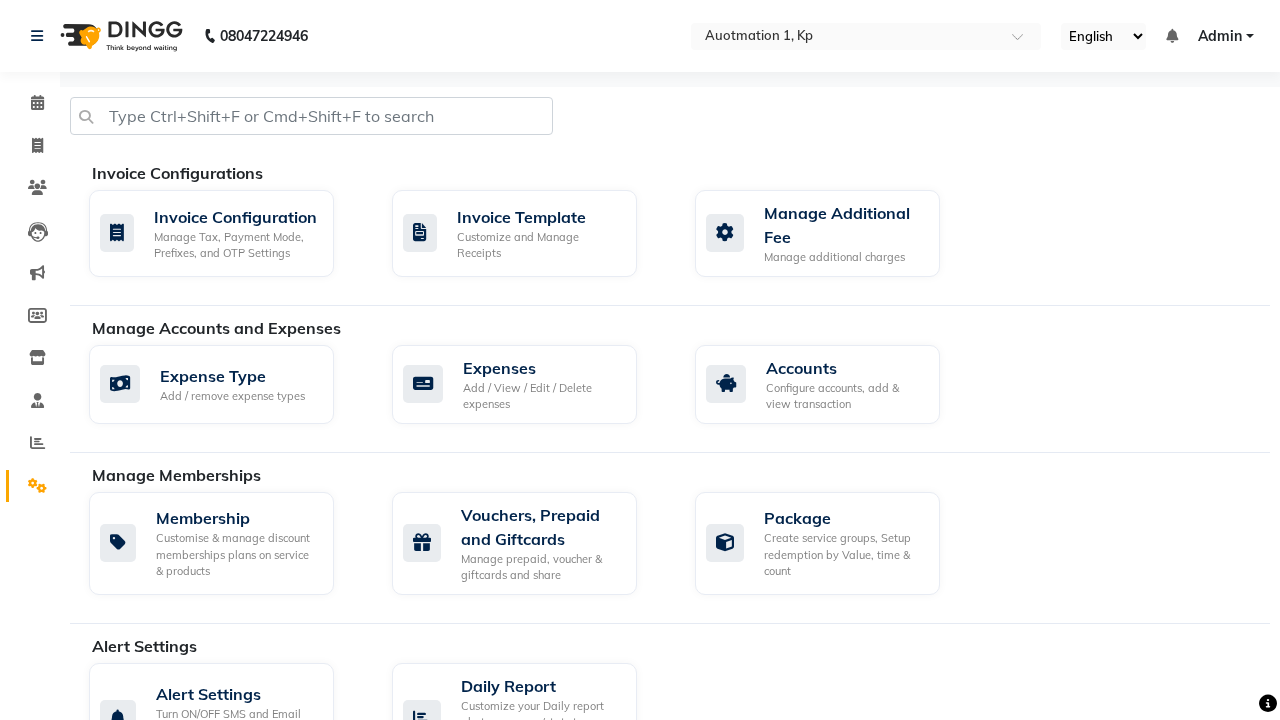 click on "Manage reset opening cash, change password." 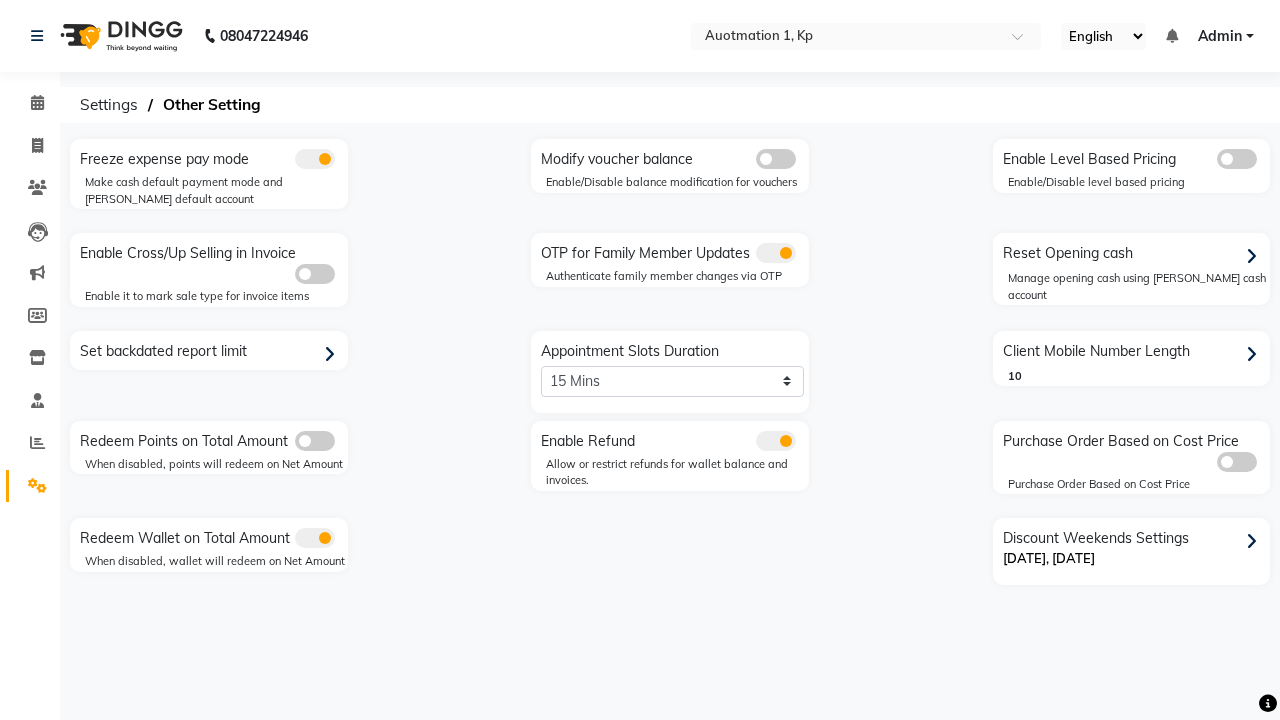 click 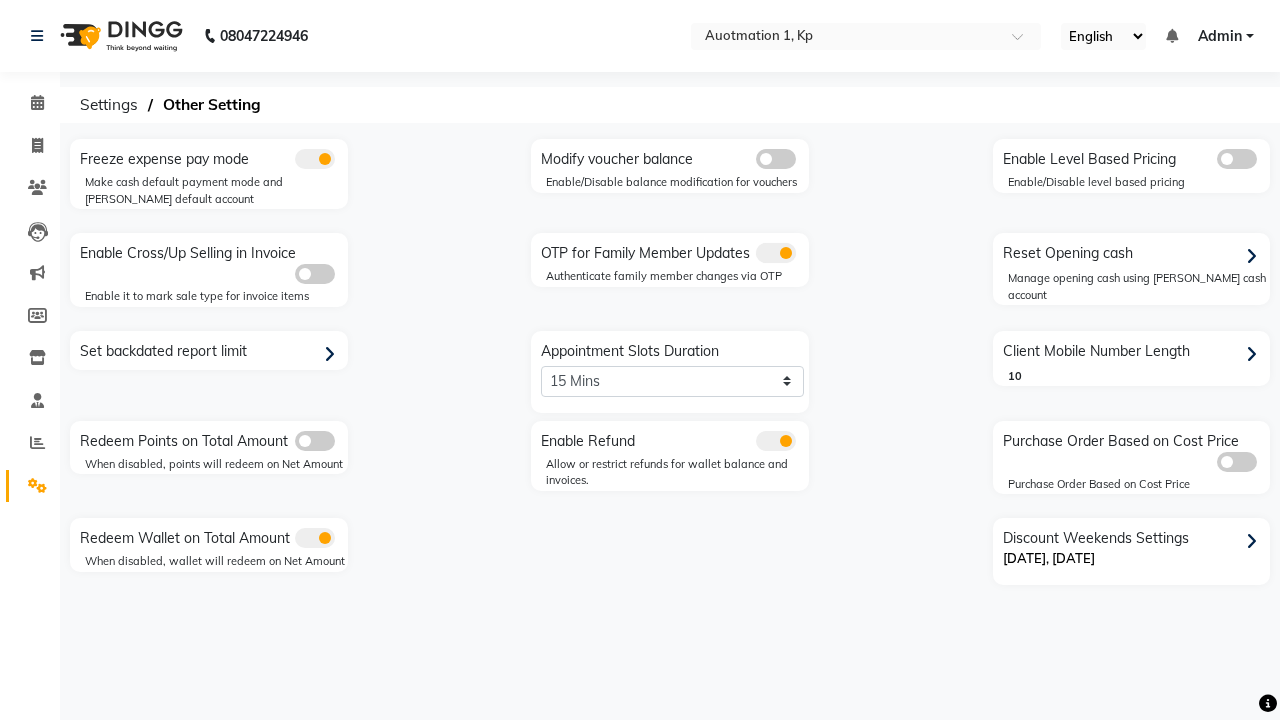 click 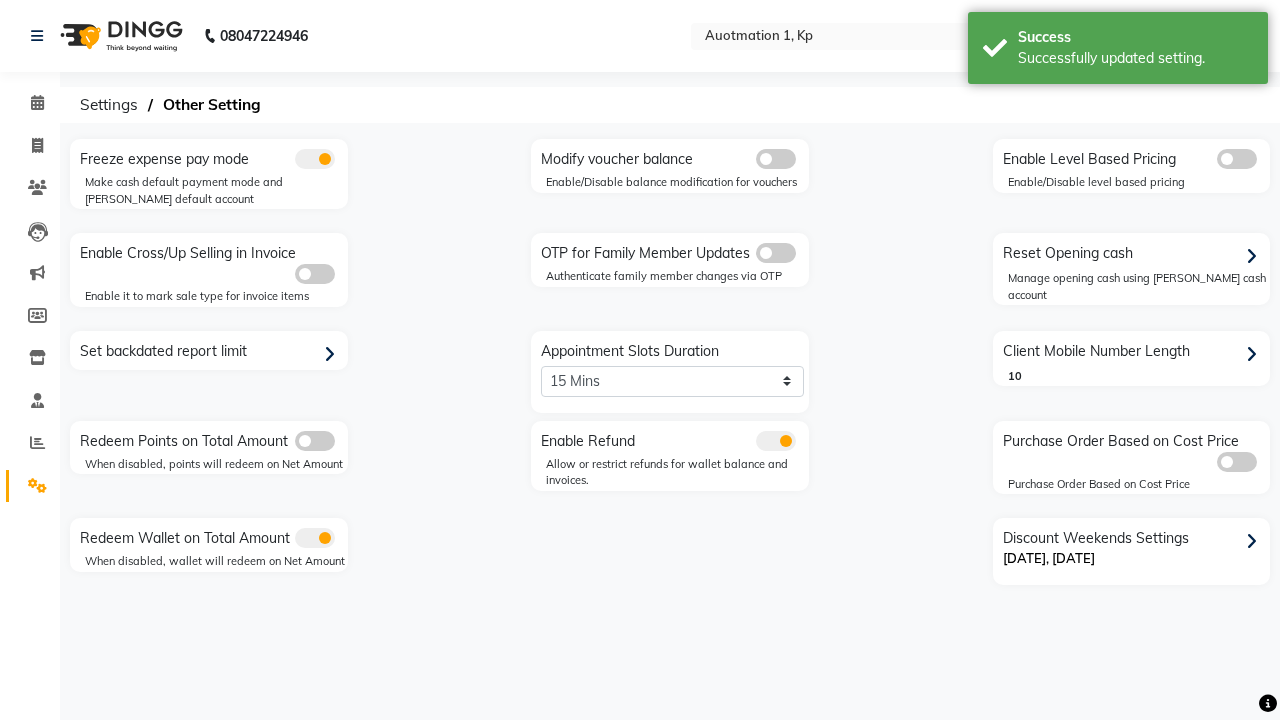 scroll, scrollTop: 0, scrollLeft: 5, axis: horizontal 